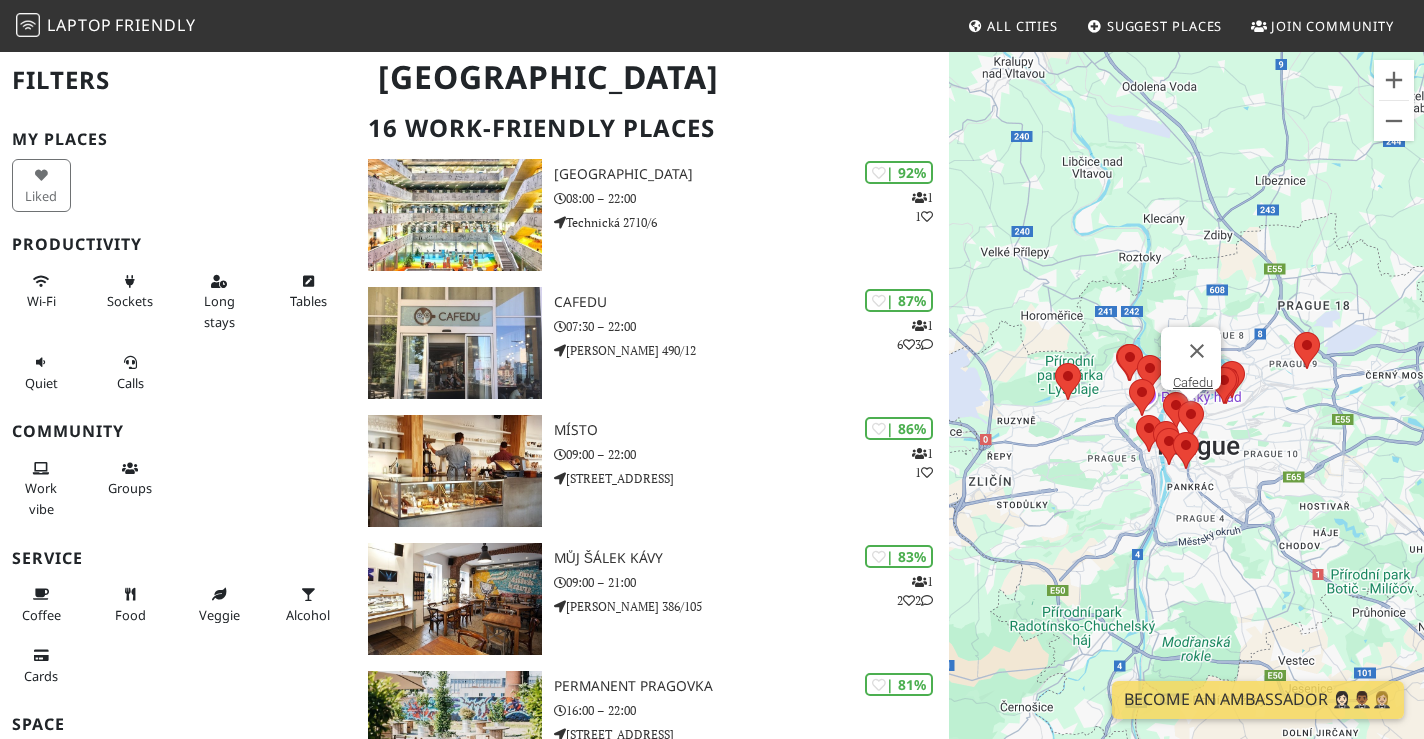 scroll, scrollTop: 124, scrollLeft: 0, axis: vertical 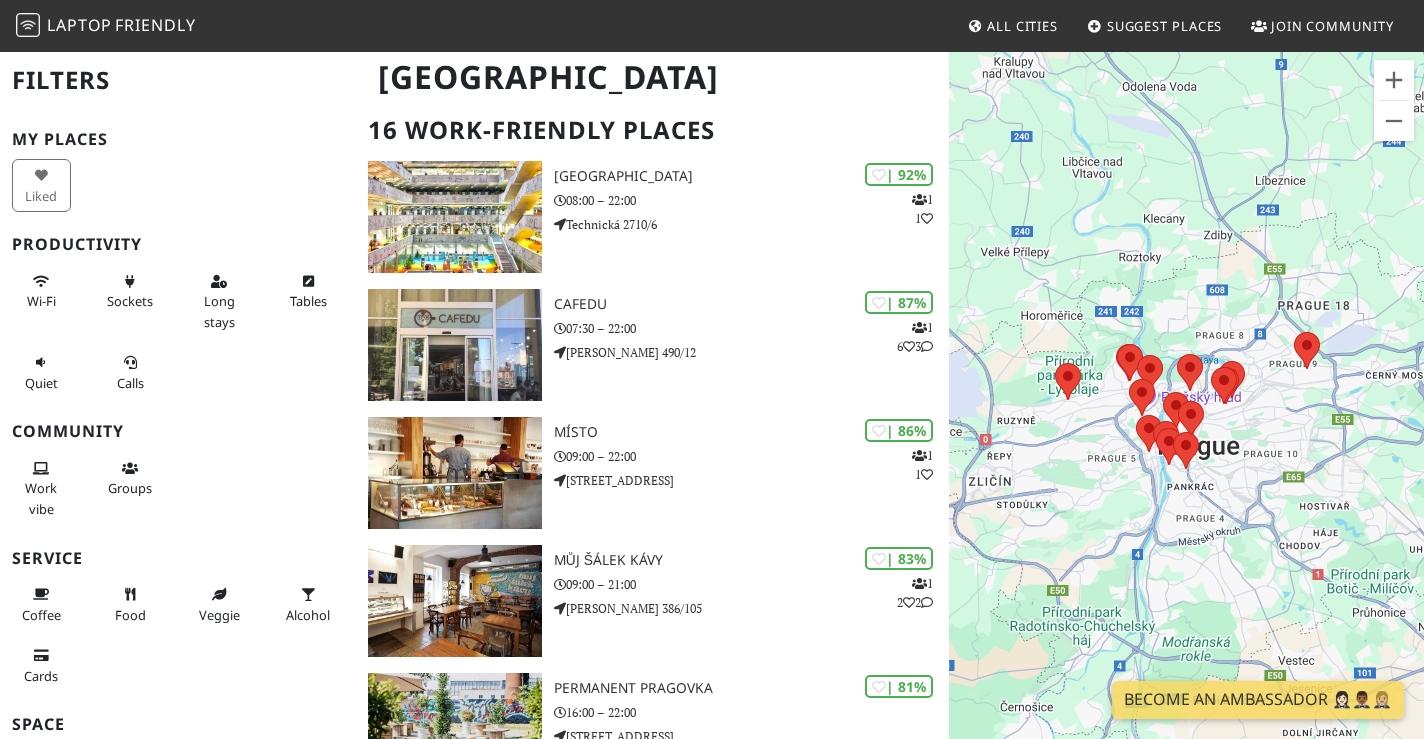 click on "To navigate, press the arrow keys." at bounding box center (1186, 419) 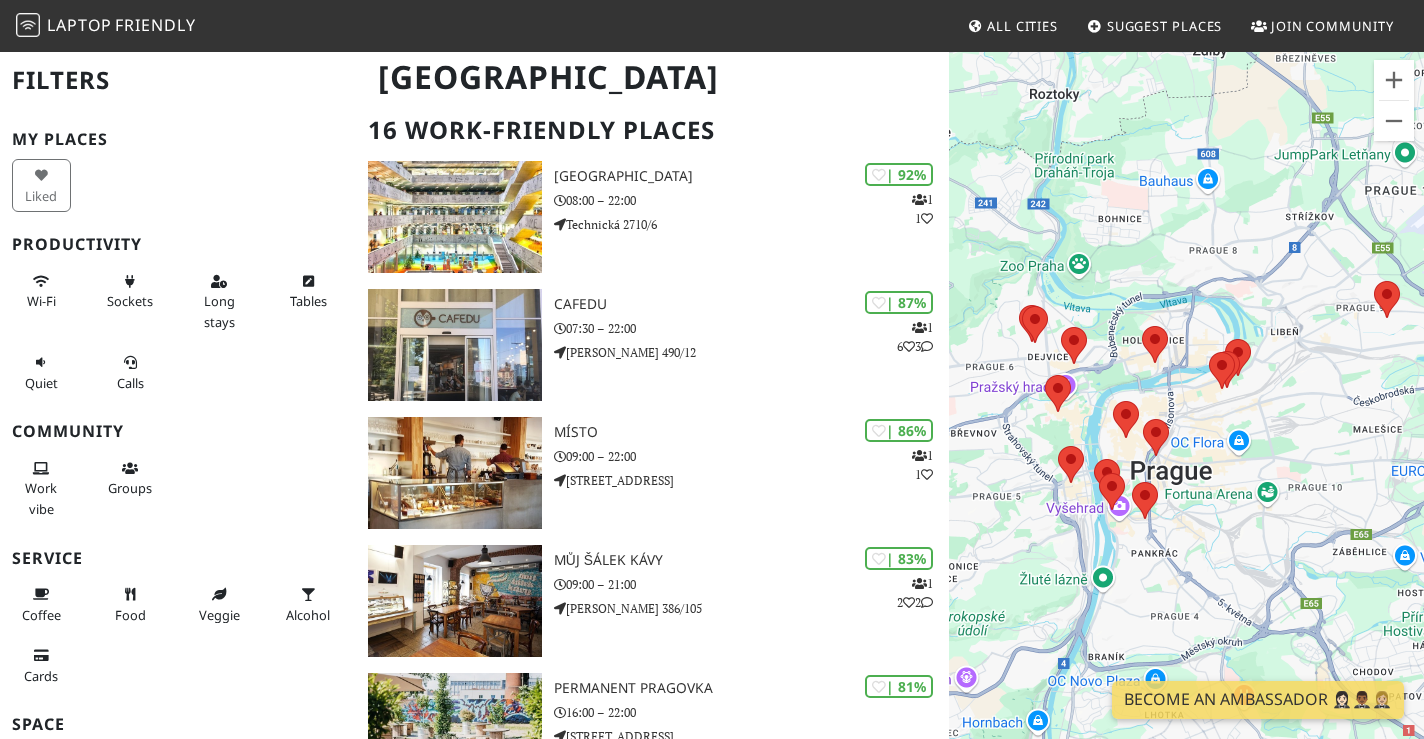 click on "To navigate, press the arrow keys." at bounding box center [1186, 419] 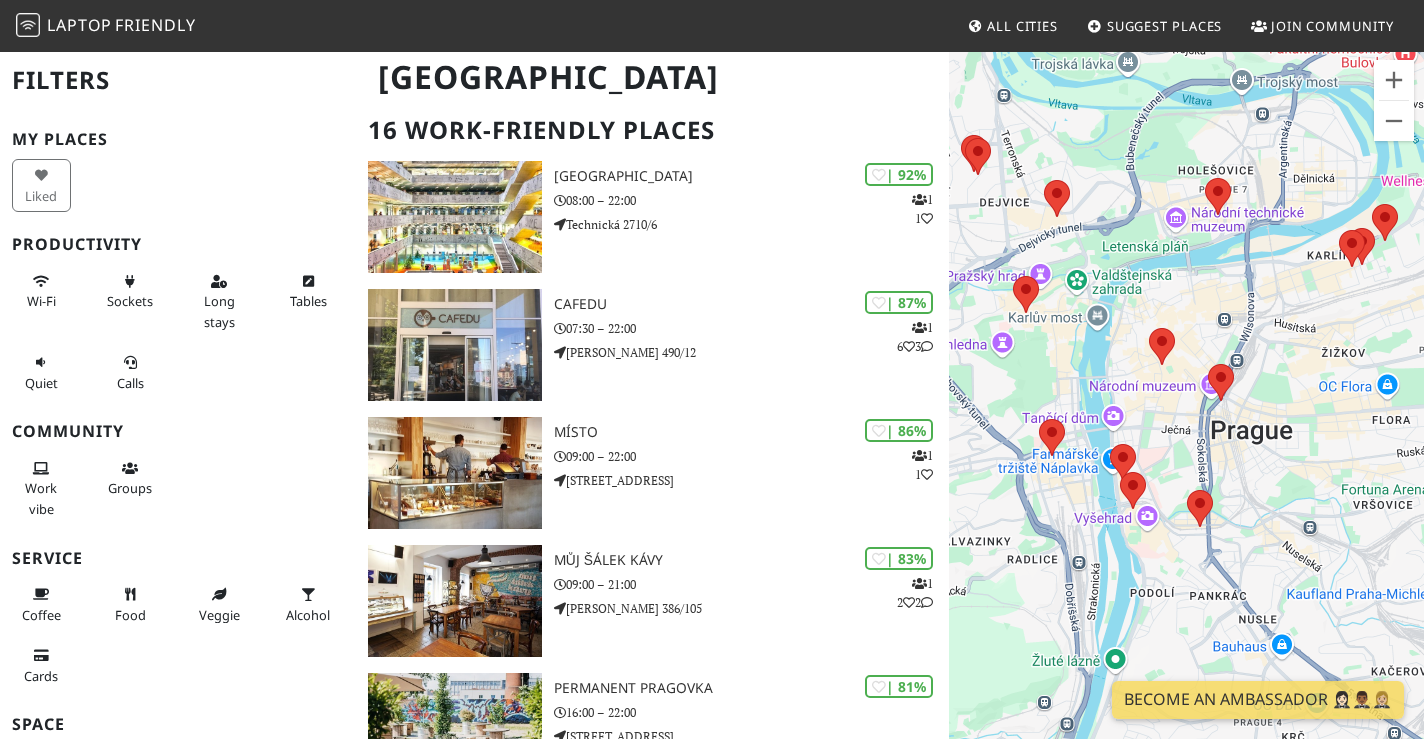 drag, startPoint x: 1132, startPoint y: 464, endPoint x: 1242, endPoint y: 362, distance: 150.01334 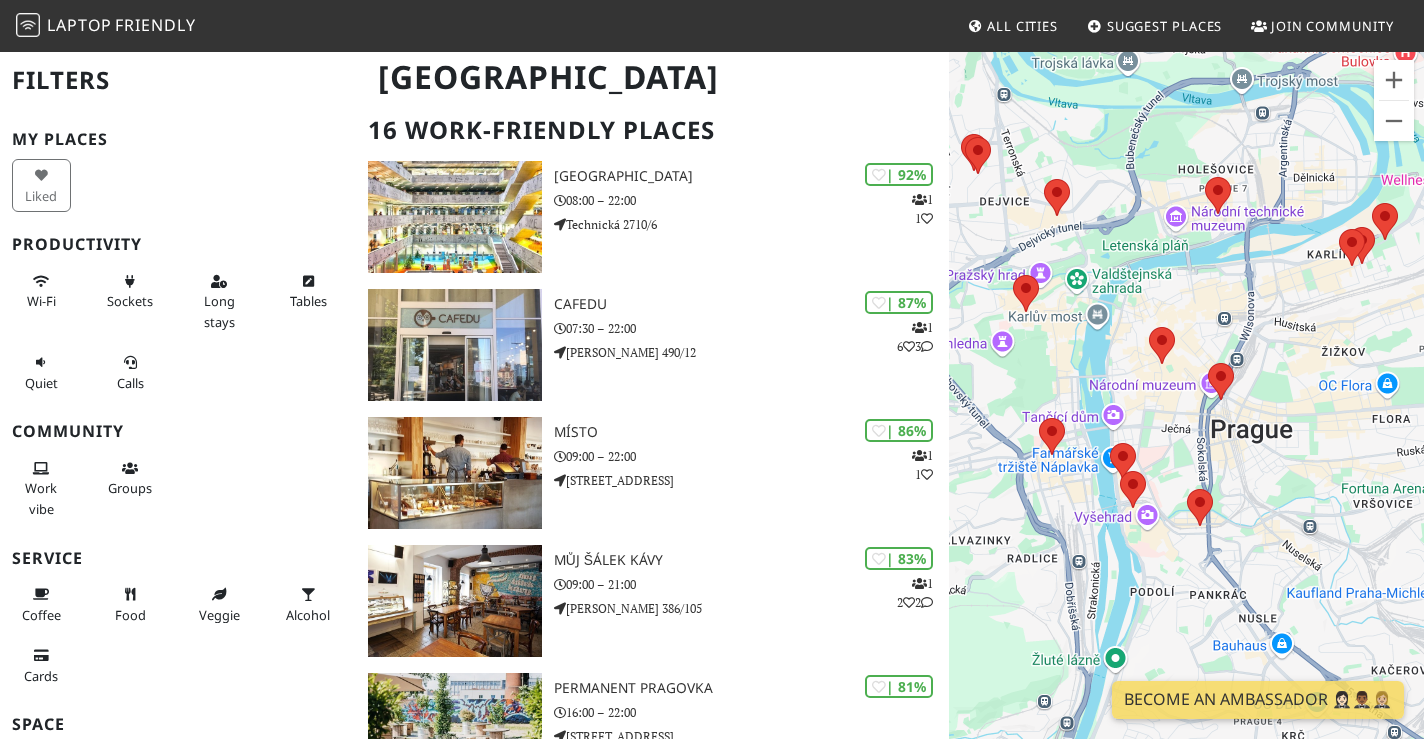 click on "To navigate, press the arrow keys." at bounding box center (1186, 419) 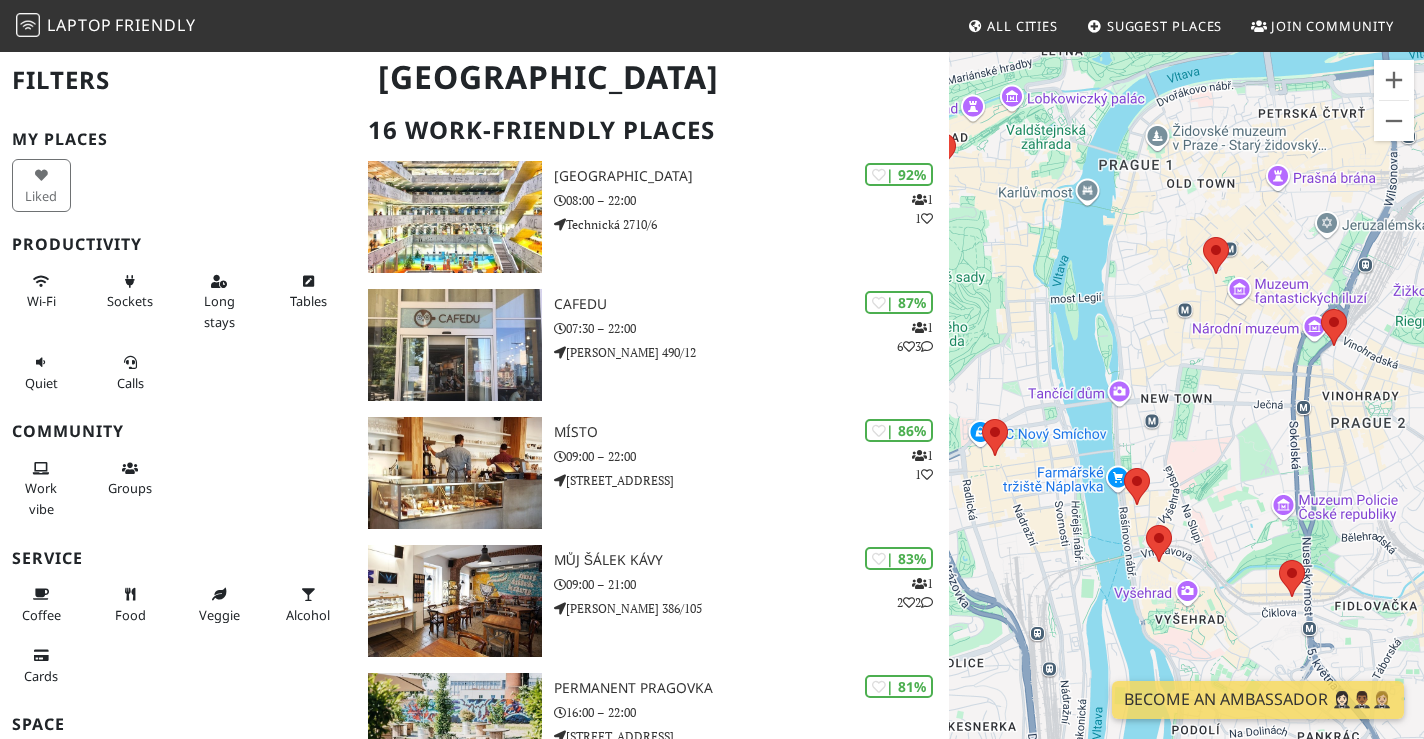 drag, startPoint x: 1165, startPoint y: 444, endPoint x: 1224, endPoint y: 406, distance: 70.178345 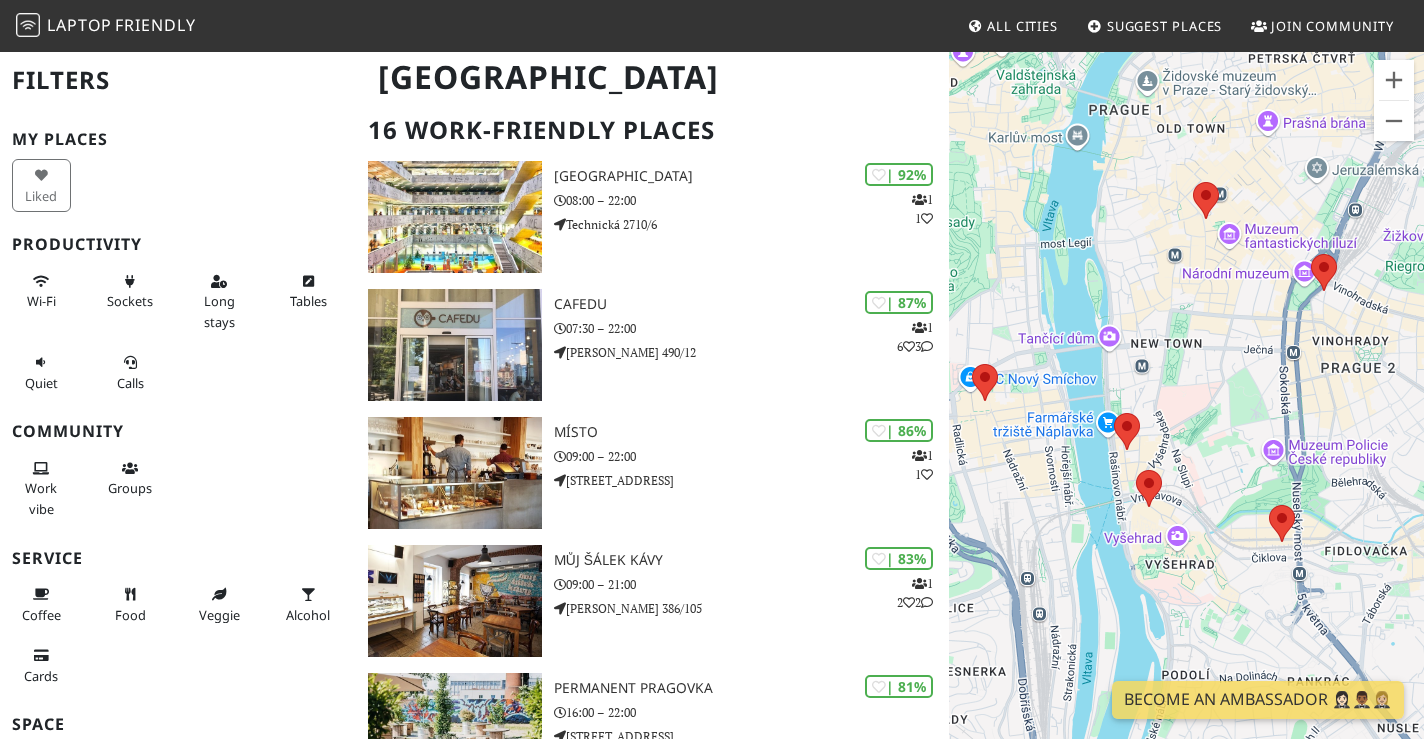 drag, startPoint x: 1224, startPoint y: 405, endPoint x: 1225, endPoint y: 382, distance: 23.021729 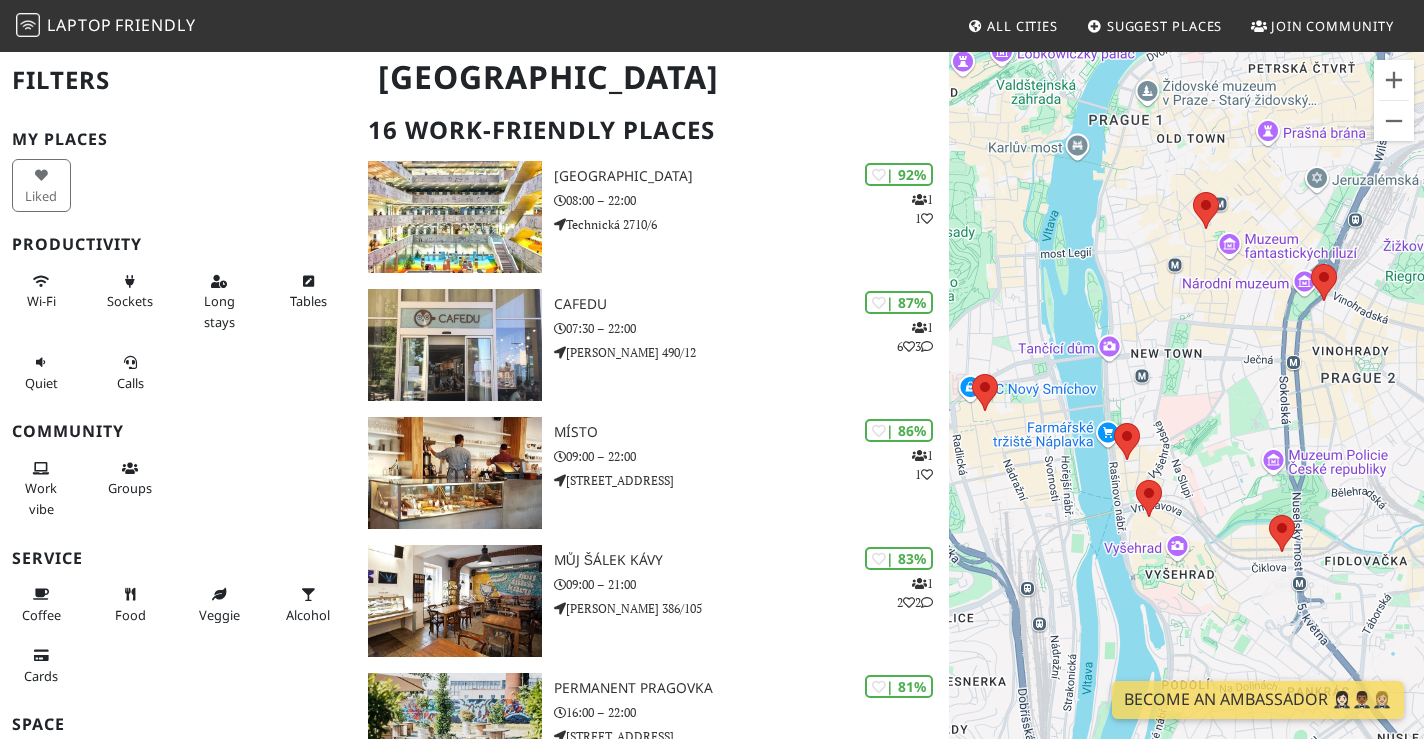 click on "To navigate, press the arrow keys." at bounding box center [1186, 419] 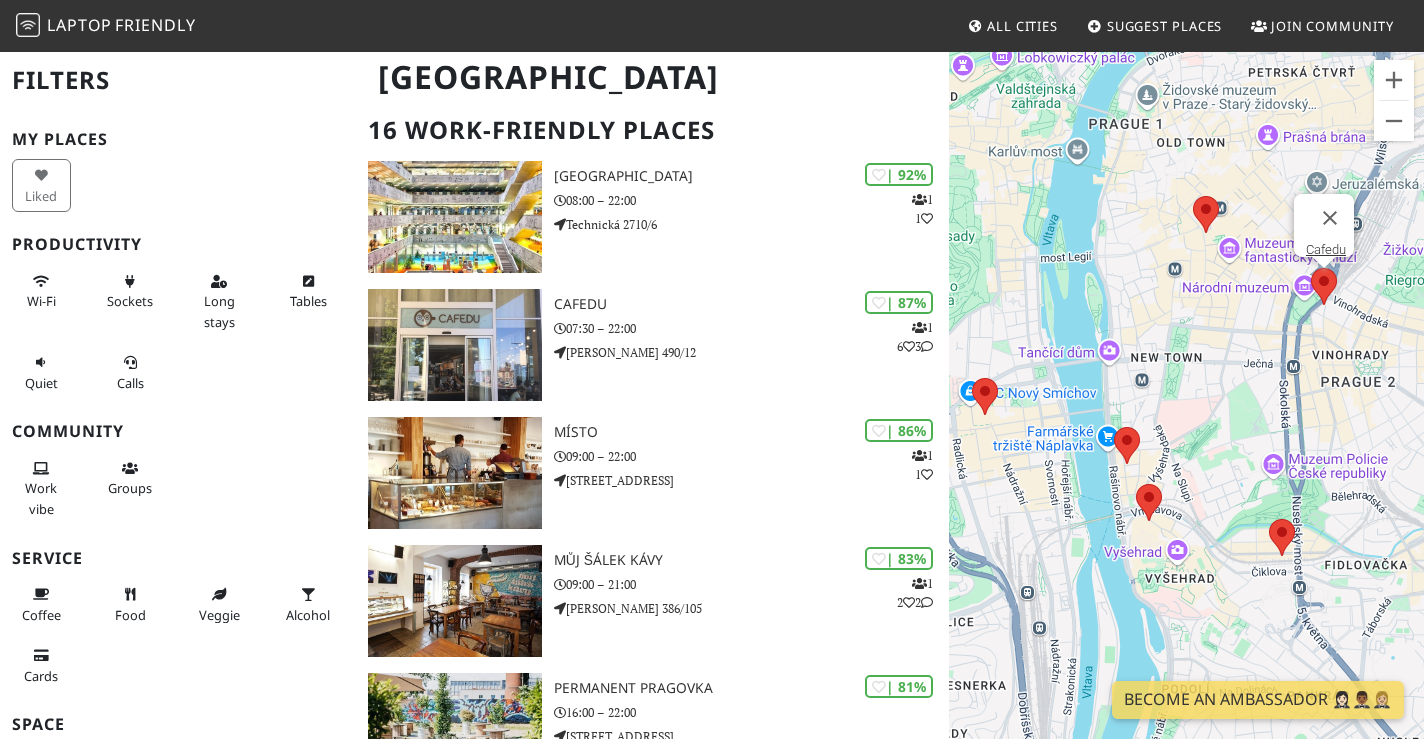 click at bounding box center [1311, 268] 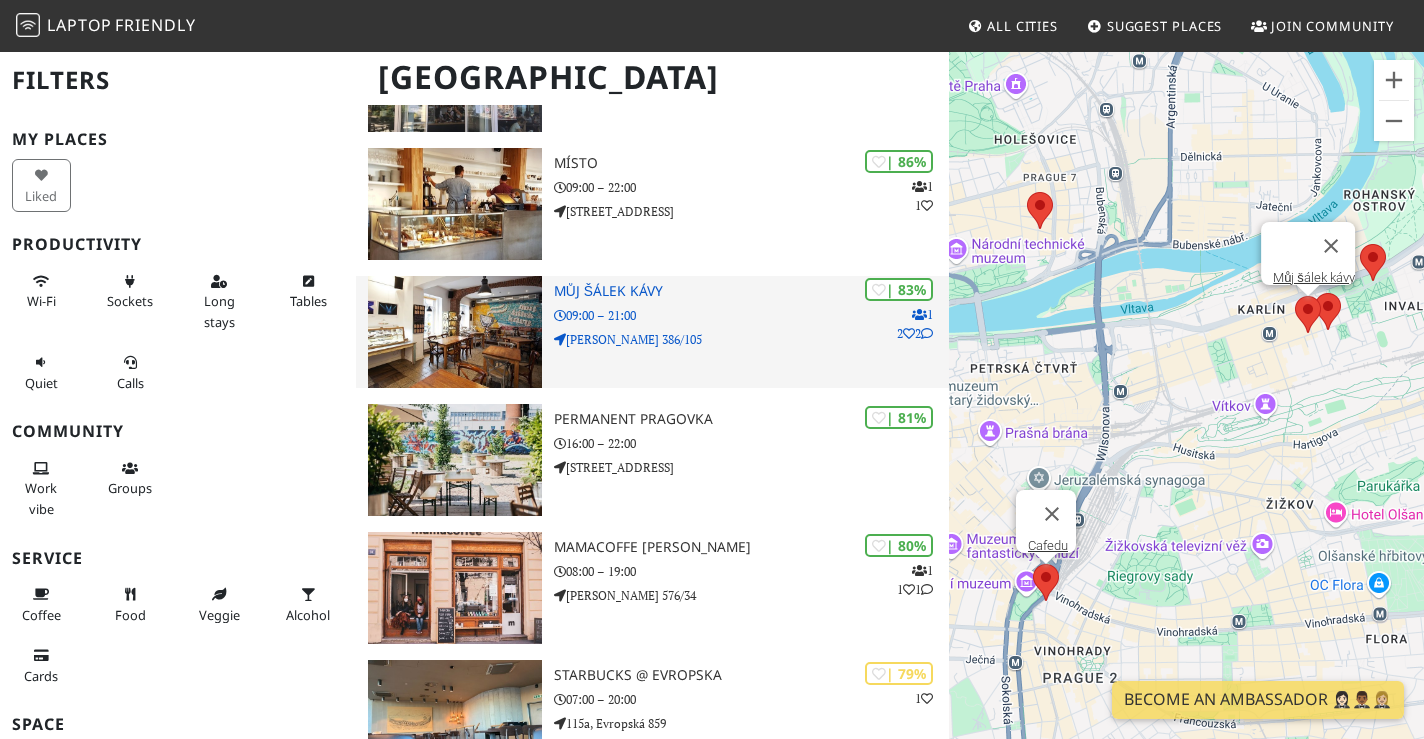 scroll, scrollTop: 395, scrollLeft: 0, axis: vertical 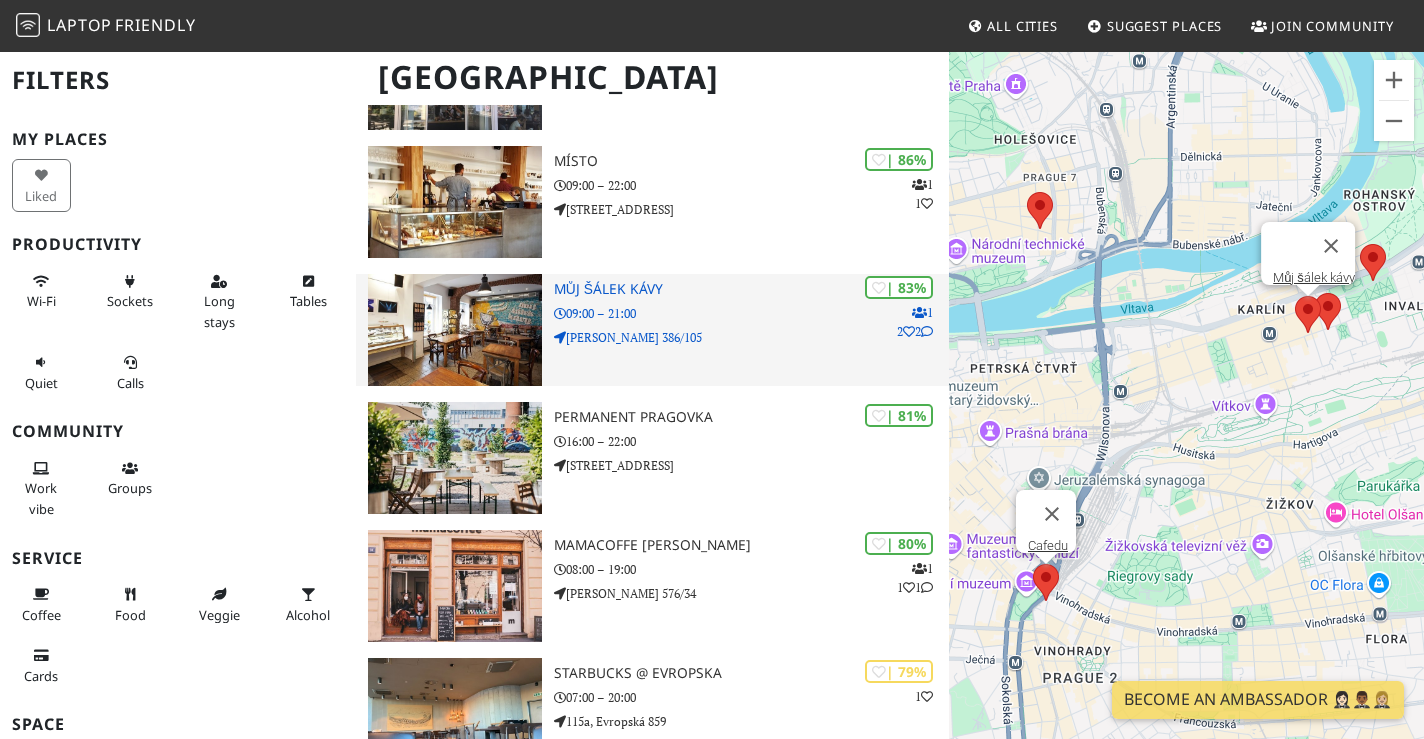 click on "Můj šálek kávy" at bounding box center (752, 289) 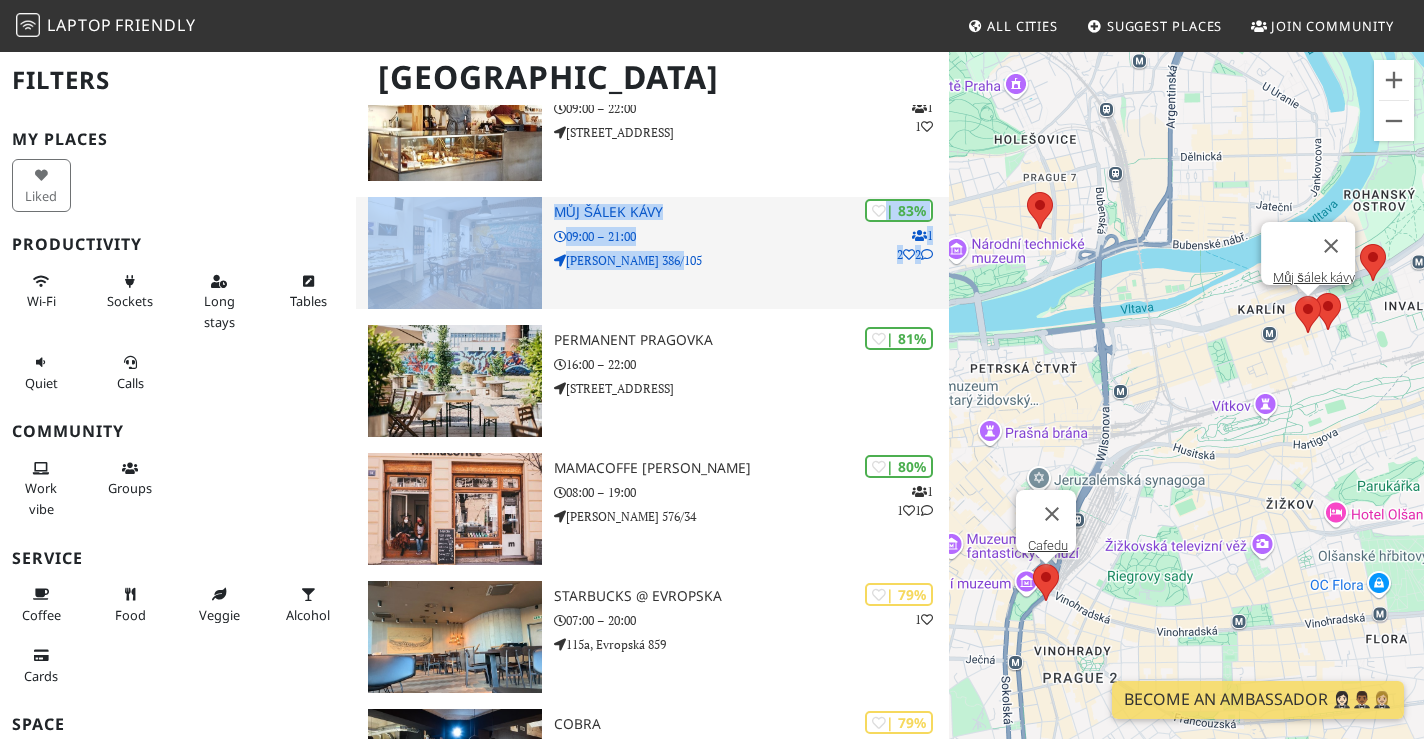 scroll, scrollTop: 473, scrollLeft: 0, axis: vertical 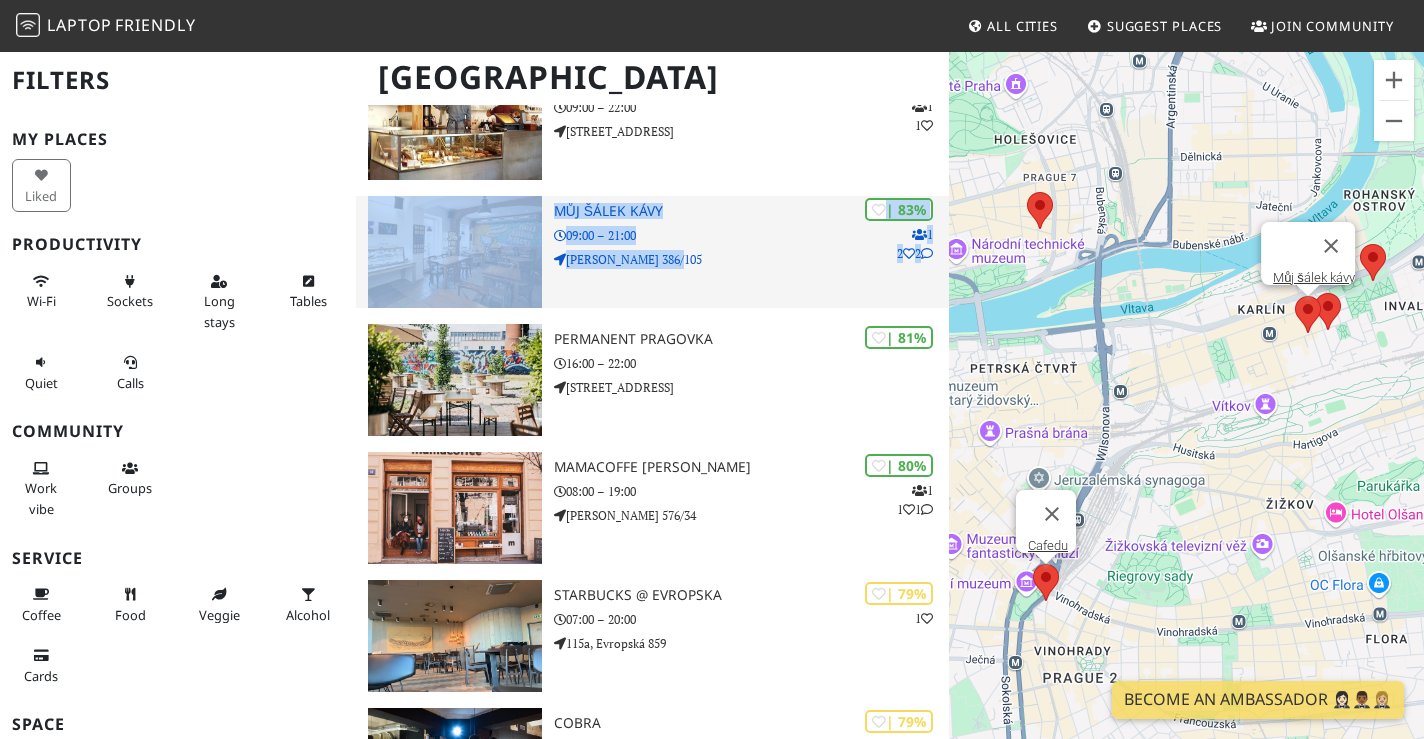 click on "| 83%
1
2
2
Můj šálek kávy
09:00 – 21:00
Křižíkova 386/105" at bounding box center (752, 252) 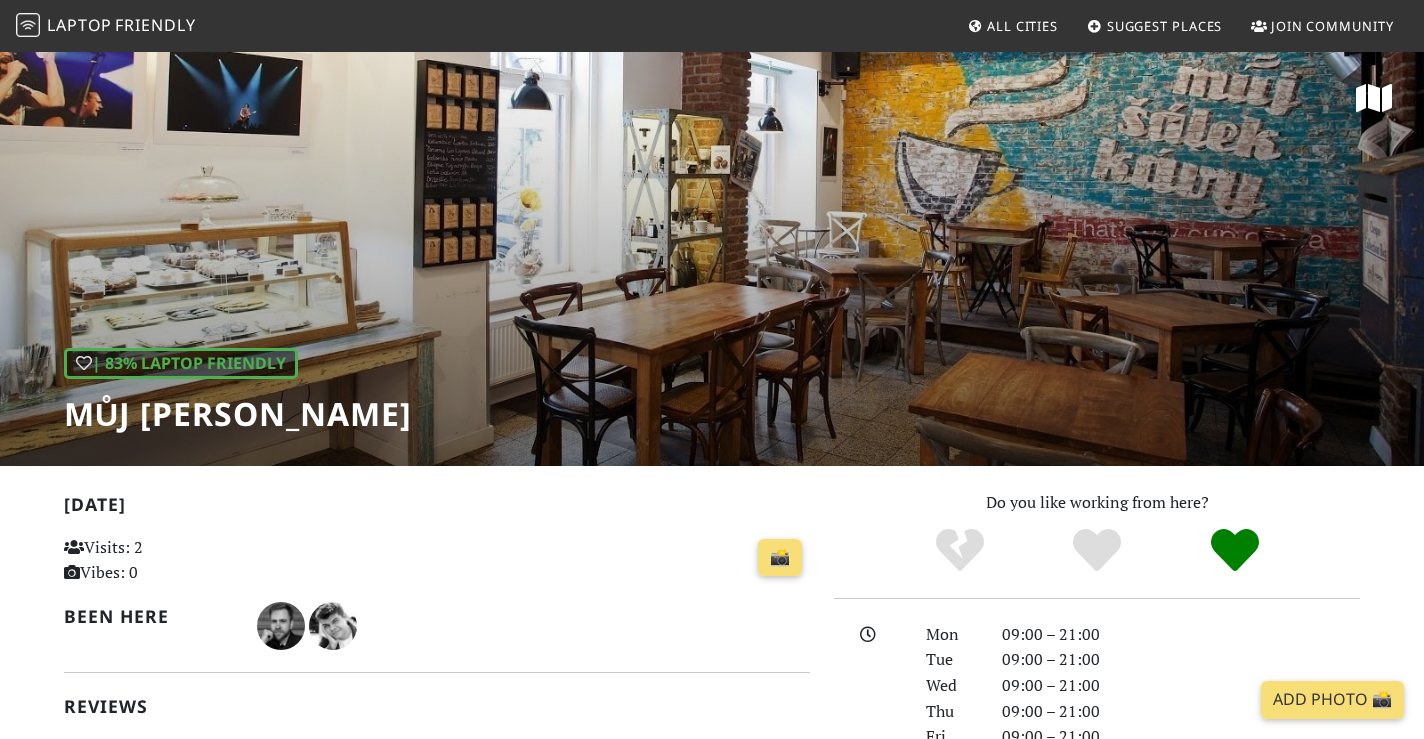 scroll, scrollTop: 0, scrollLeft: 0, axis: both 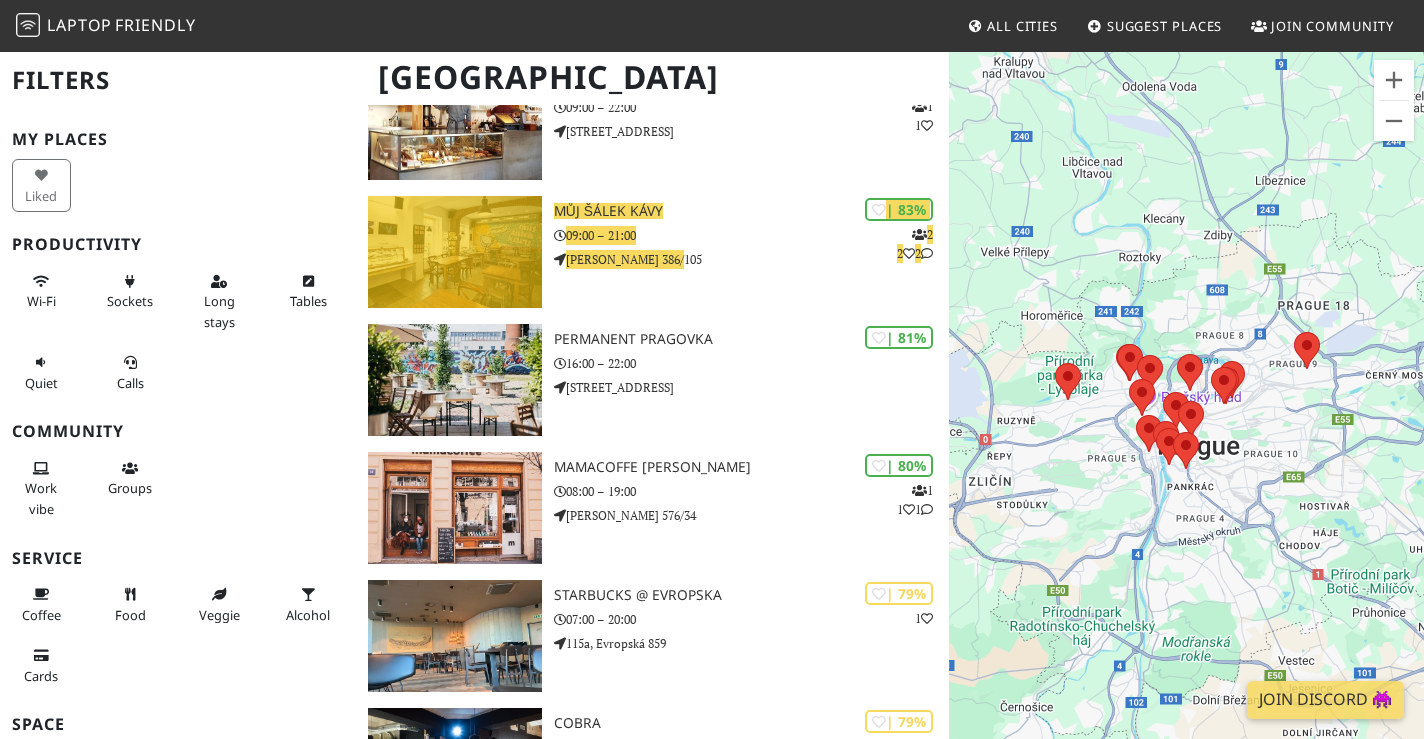 drag, startPoint x: 634, startPoint y: 259, endPoint x: 782, endPoint y: 91, distance: 223.89284 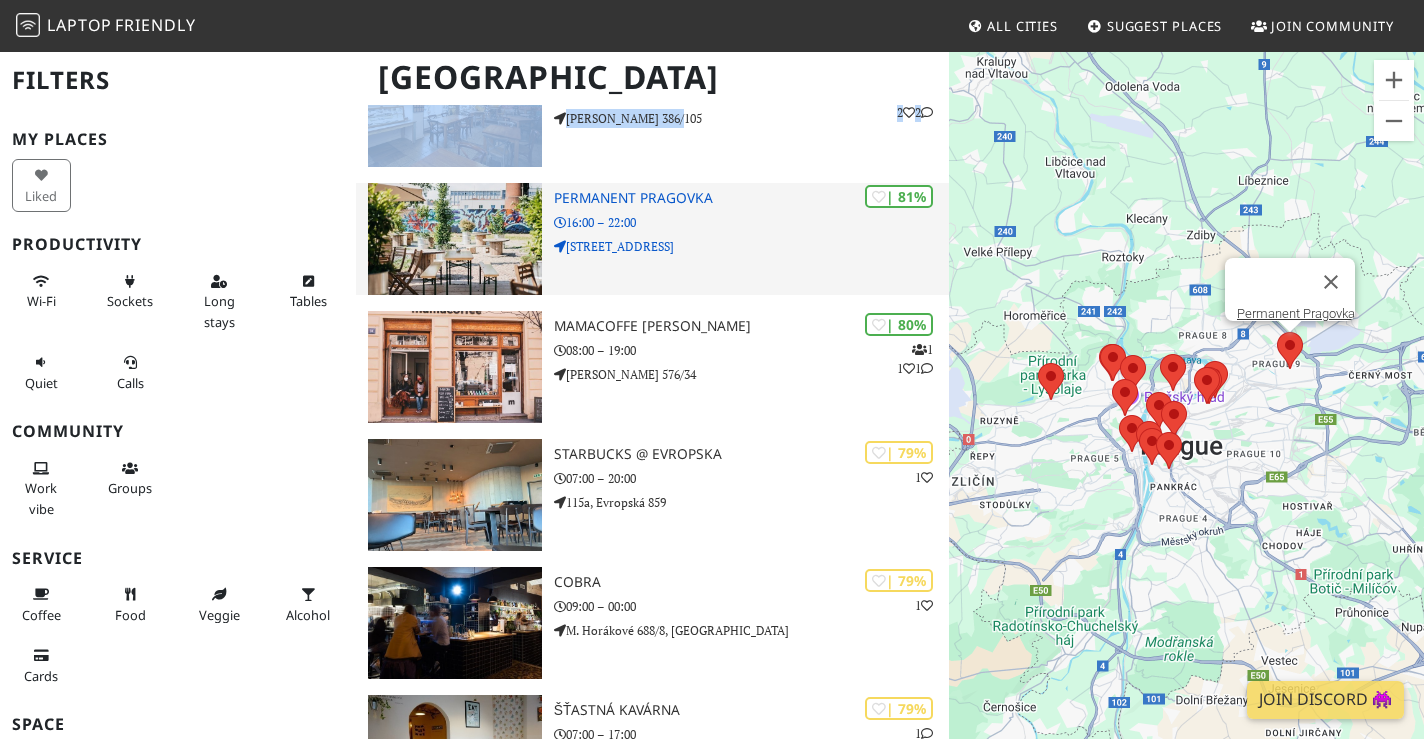 scroll, scrollTop: 617, scrollLeft: 0, axis: vertical 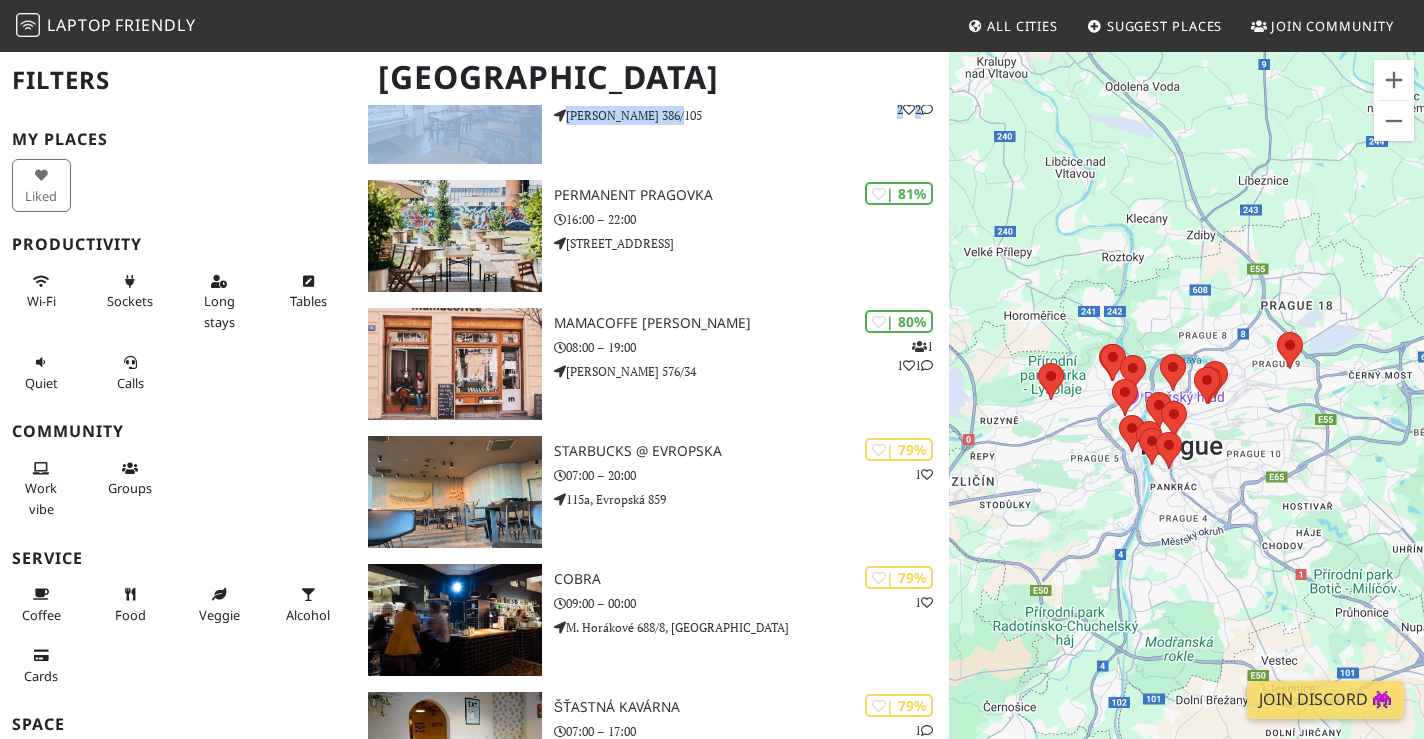 click on "To navigate, press the arrow keys." at bounding box center [1186, 419] 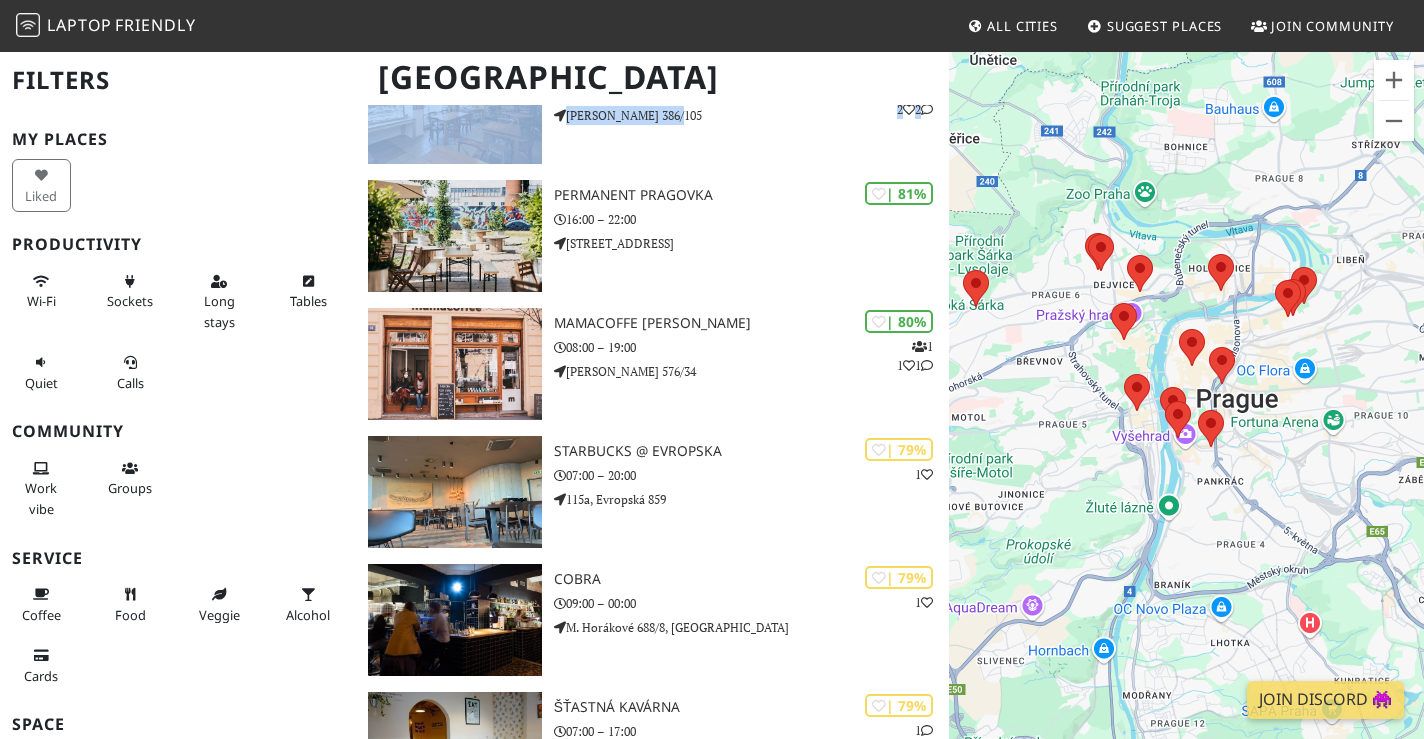 click on "To navigate, press the arrow keys." at bounding box center (1186, 419) 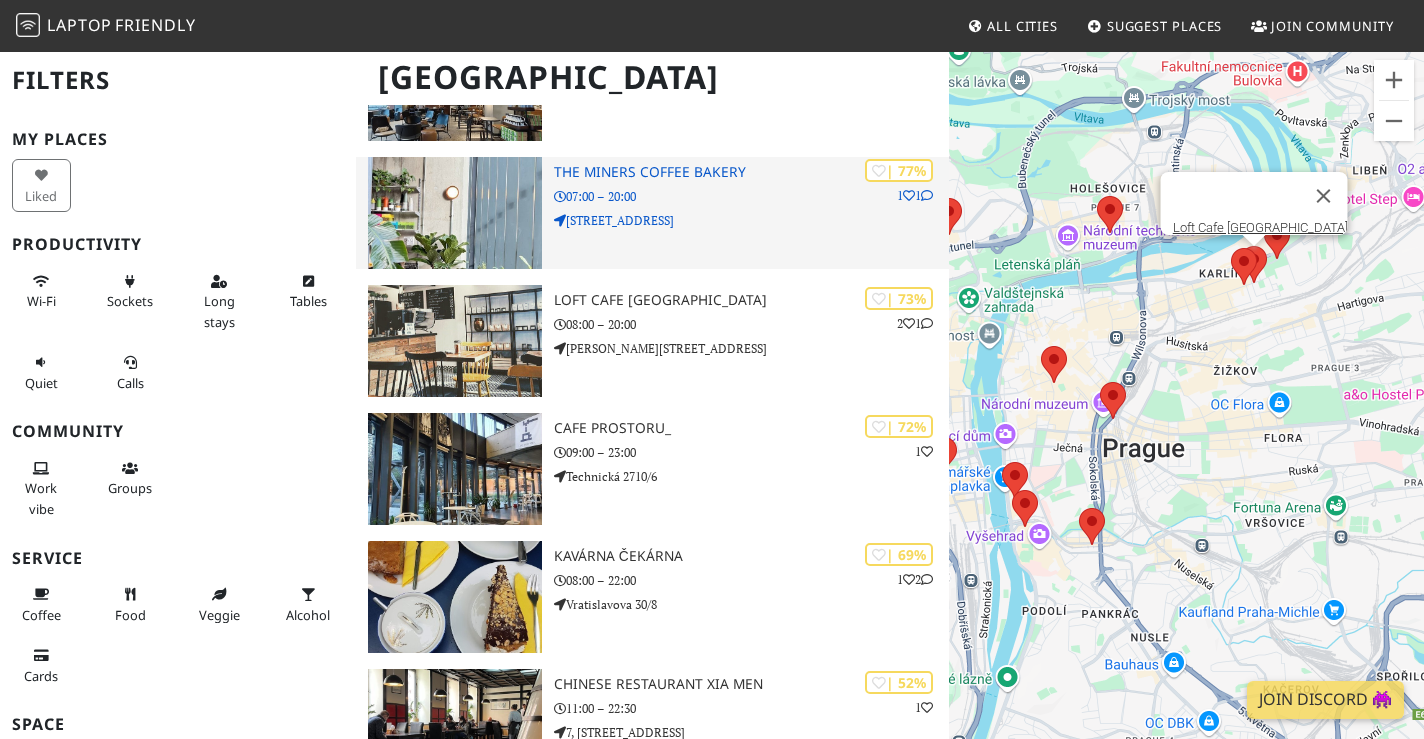 scroll, scrollTop: 1411, scrollLeft: 0, axis: vertical 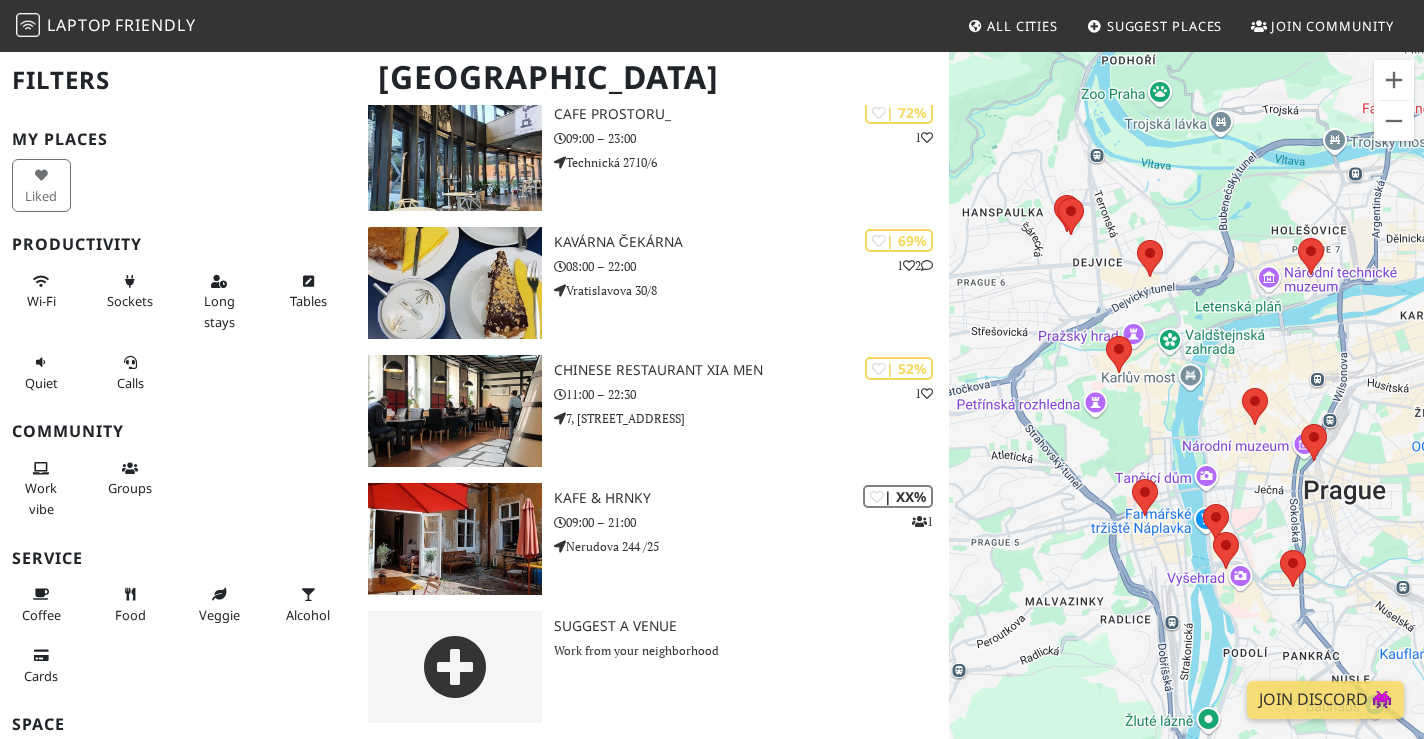 drag, startPoint x: 632, startPoint y: 321, endPoint x: 1065, endPoint y: 20, distance: 527.3424 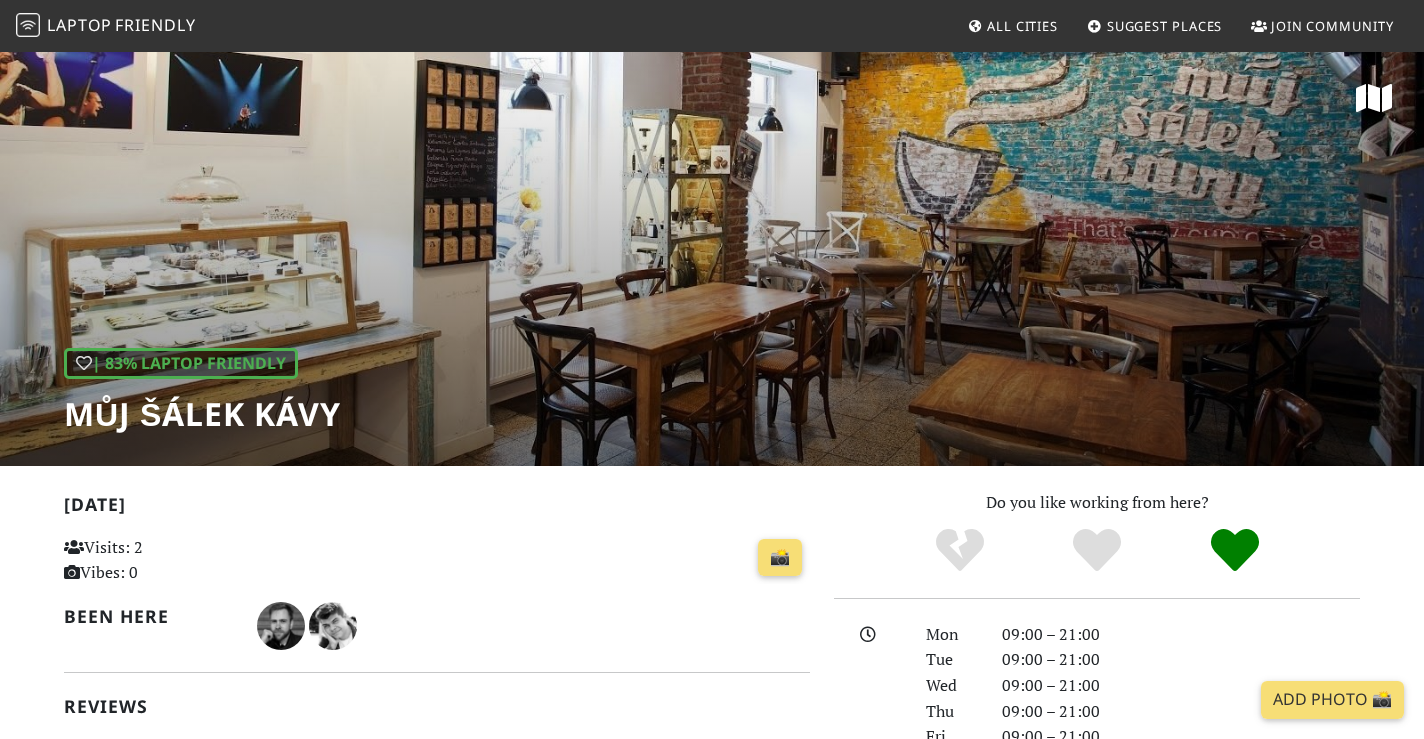 scroll, scrollTop: 0, scrollLeft: 0, axis: both 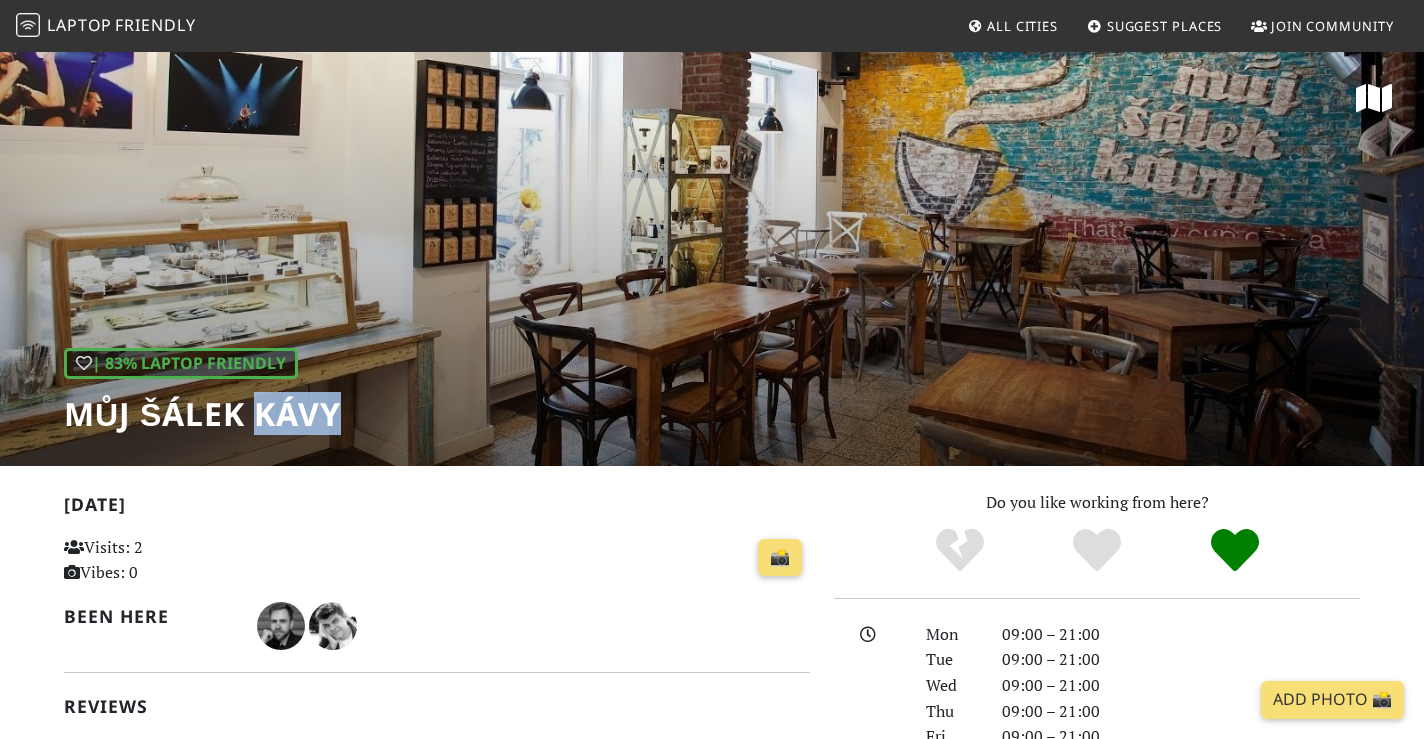 click on "Můj šálek kávy" at bounding box center [202, 414] 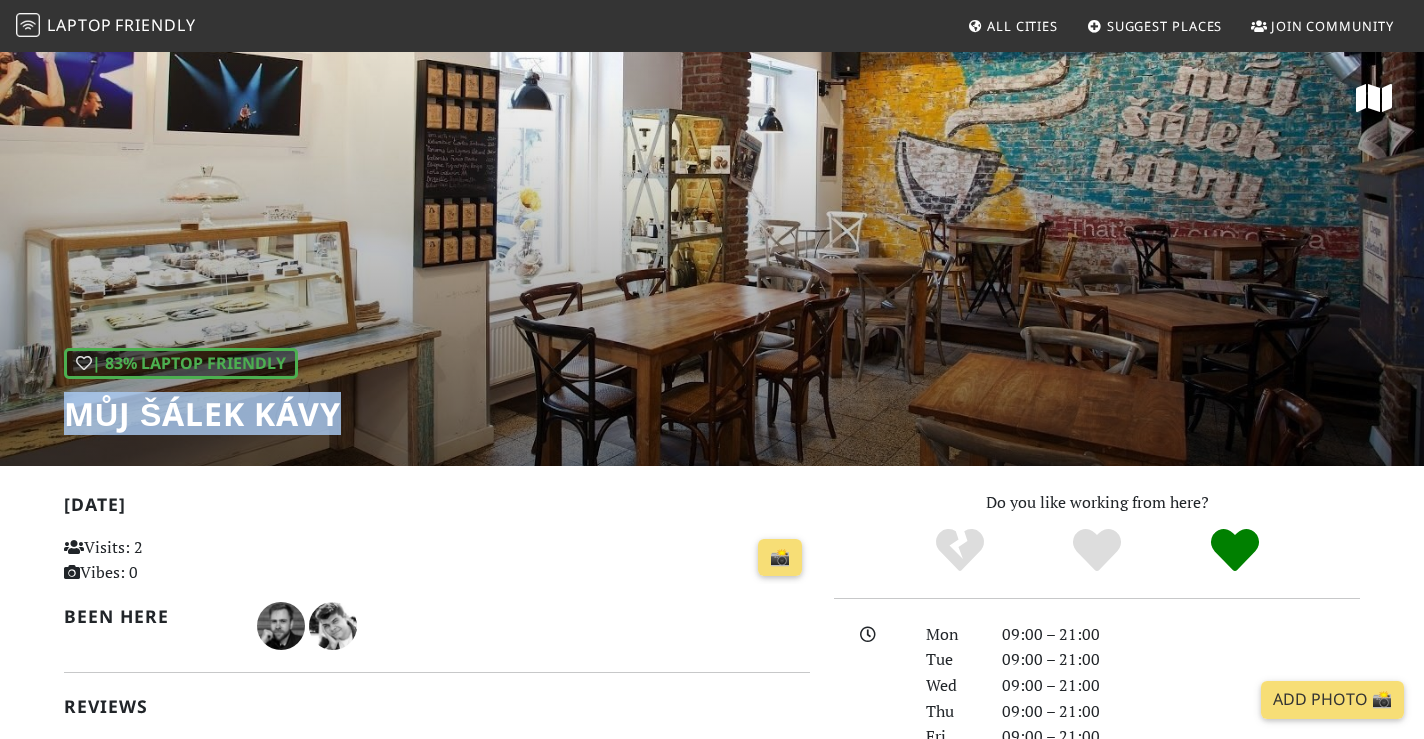click on "Můj šálek kávy" at bounding box center (202, 414) 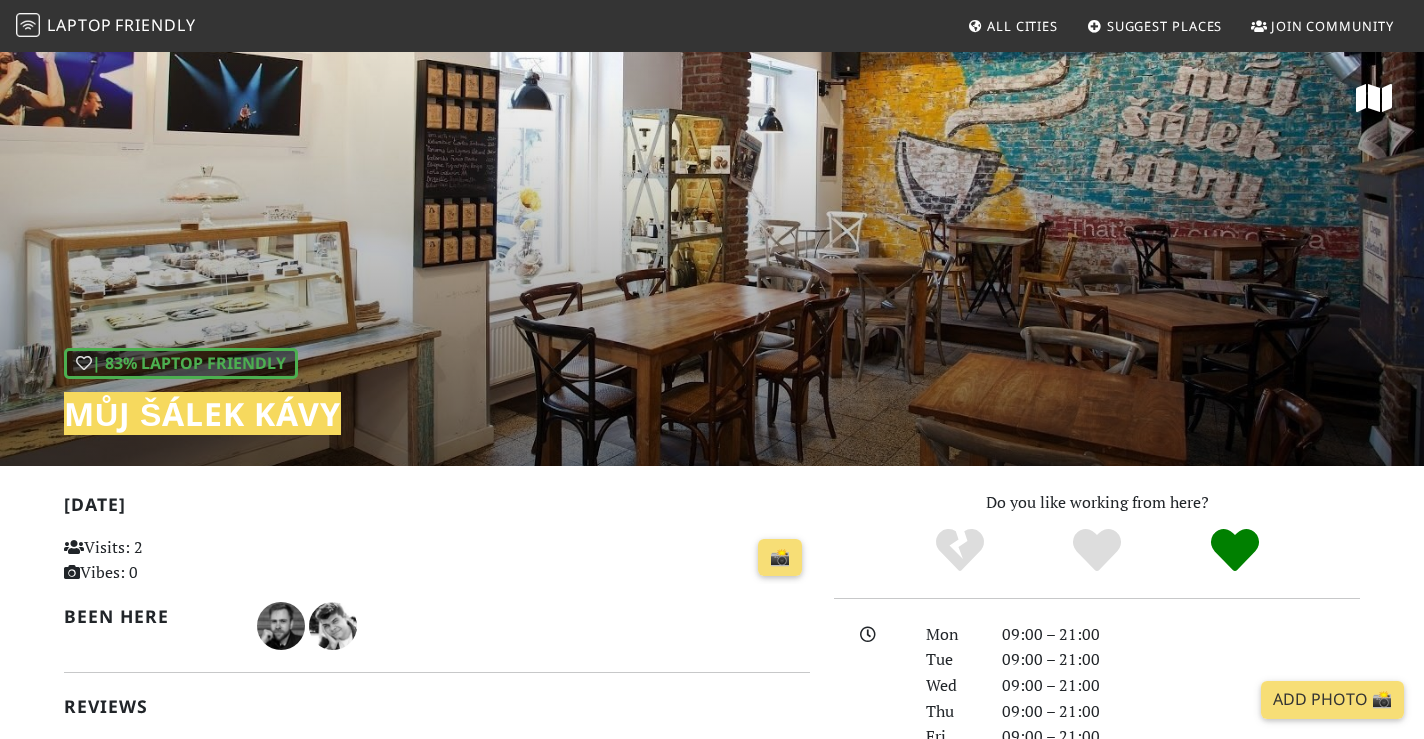 click on "Laptop Friendly
All Cities
Suggest Places
Join Community
| 83% Laptop Friendly
Můj šálek kávy
Today
Visits:
2
Vibes:
0
📸
Been here
Reviews
March 23, 2024
Very popular place. Always full, still nice to work, but if you are ok with a lot of chating people around. Great coffee
See all reviews
October 20, 2021
Join and leave a review!
See less reviews
Productivity
Stable Wi-Fi
High
Power sockets
Medium
Long stays
High
Work-friendly tables
High
Quiet
Medium
Video/audio calls
Unknown
Community
People working
Medium
Group tables
Medium
Service
Coffee
High
Food
High
Veggie" at bounding box center [712, 369] 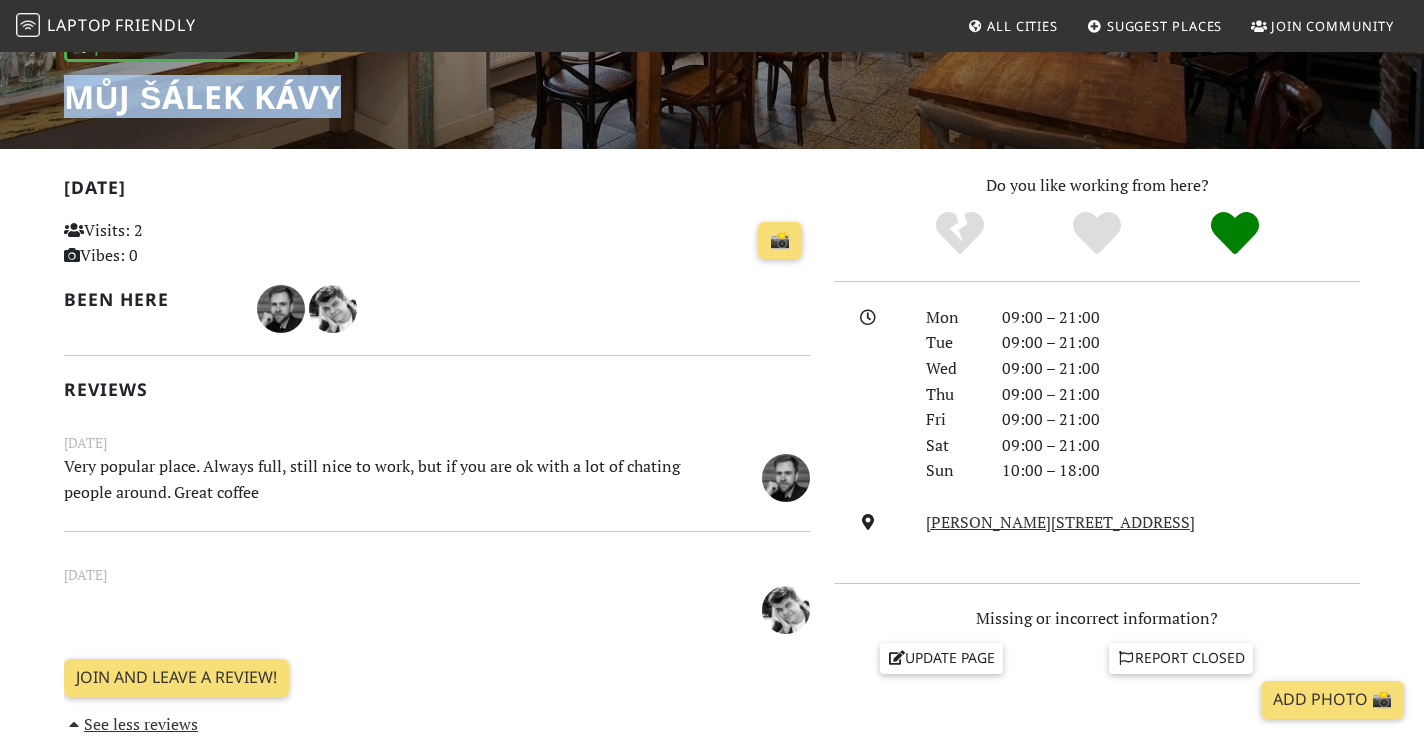scroll, scrollTop: 318, scrollLeft: 0, axis: vertical 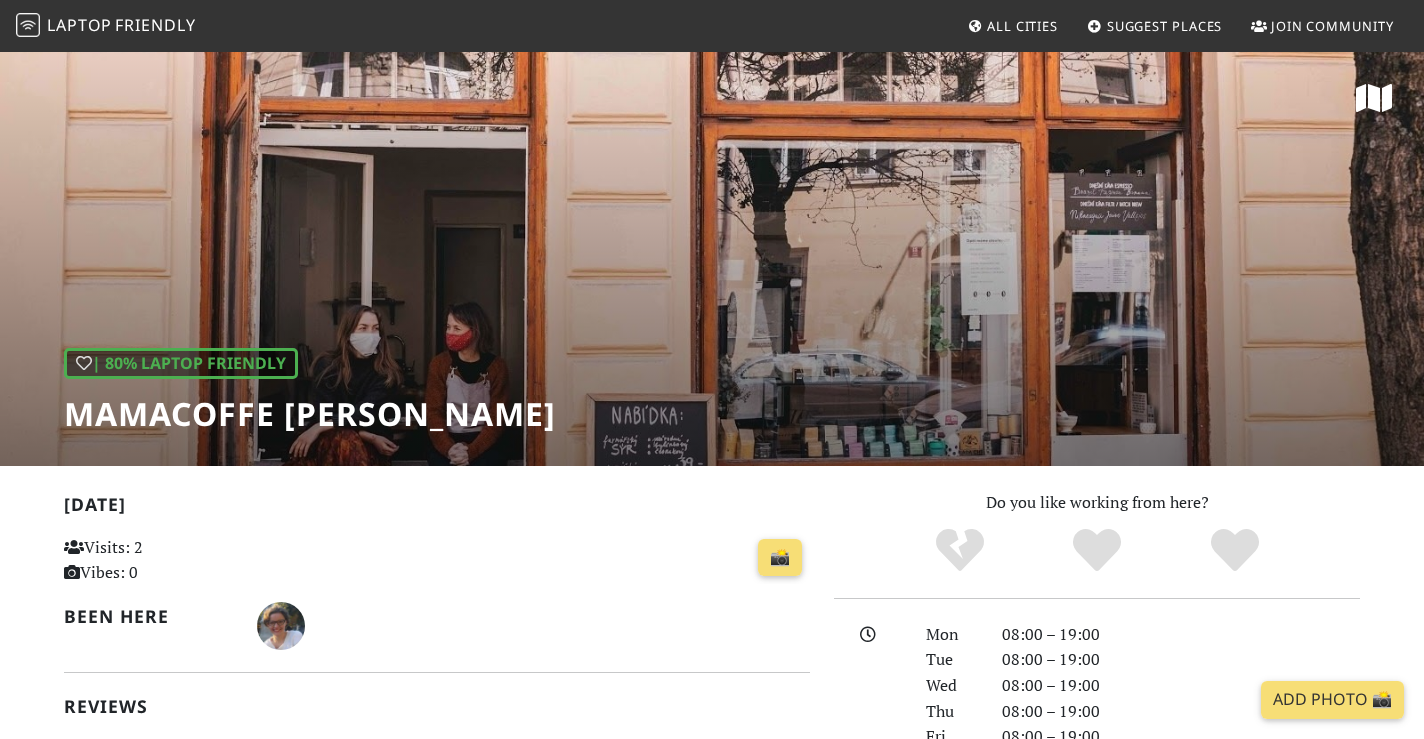click on "mamacoffe Jaromírova" at bounding box center (310, 414) 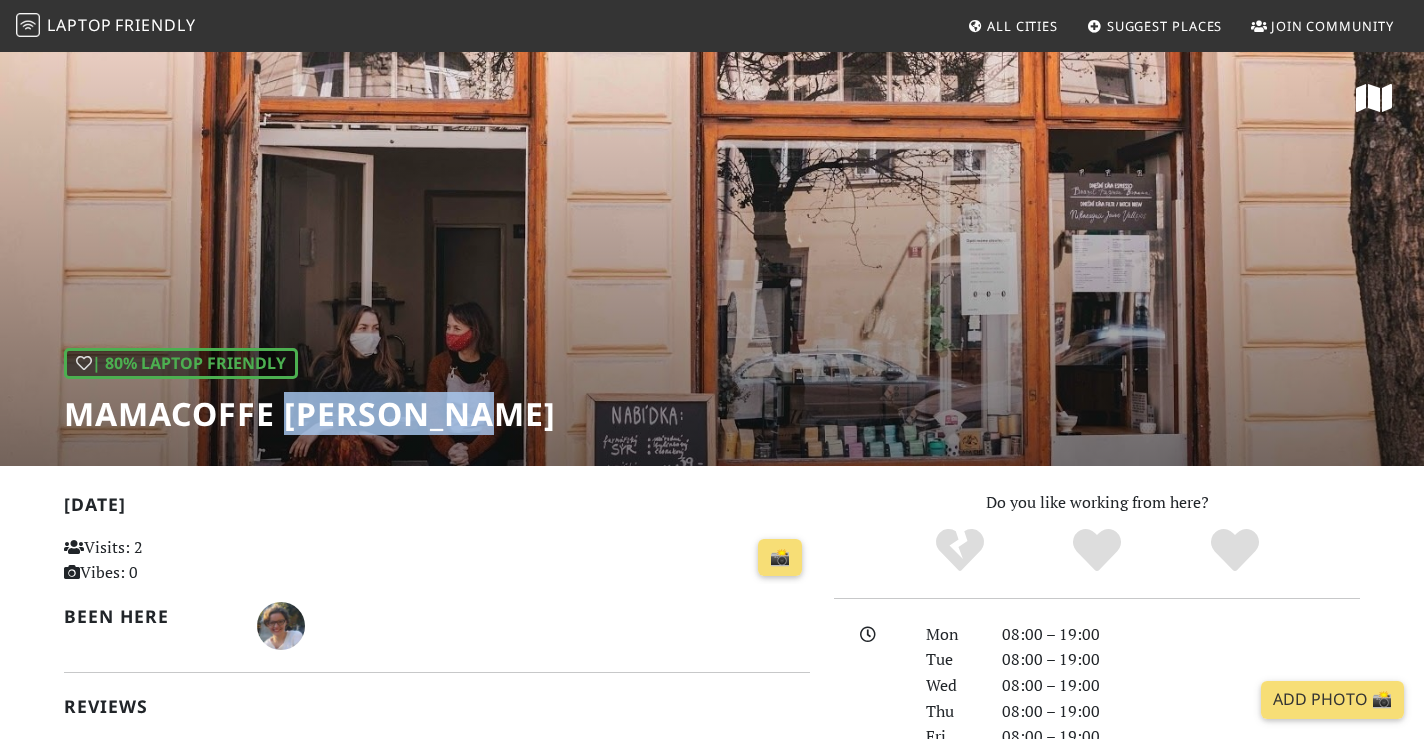 click on "mamacoffe Jaromírova" at bounding box center [310, 414] 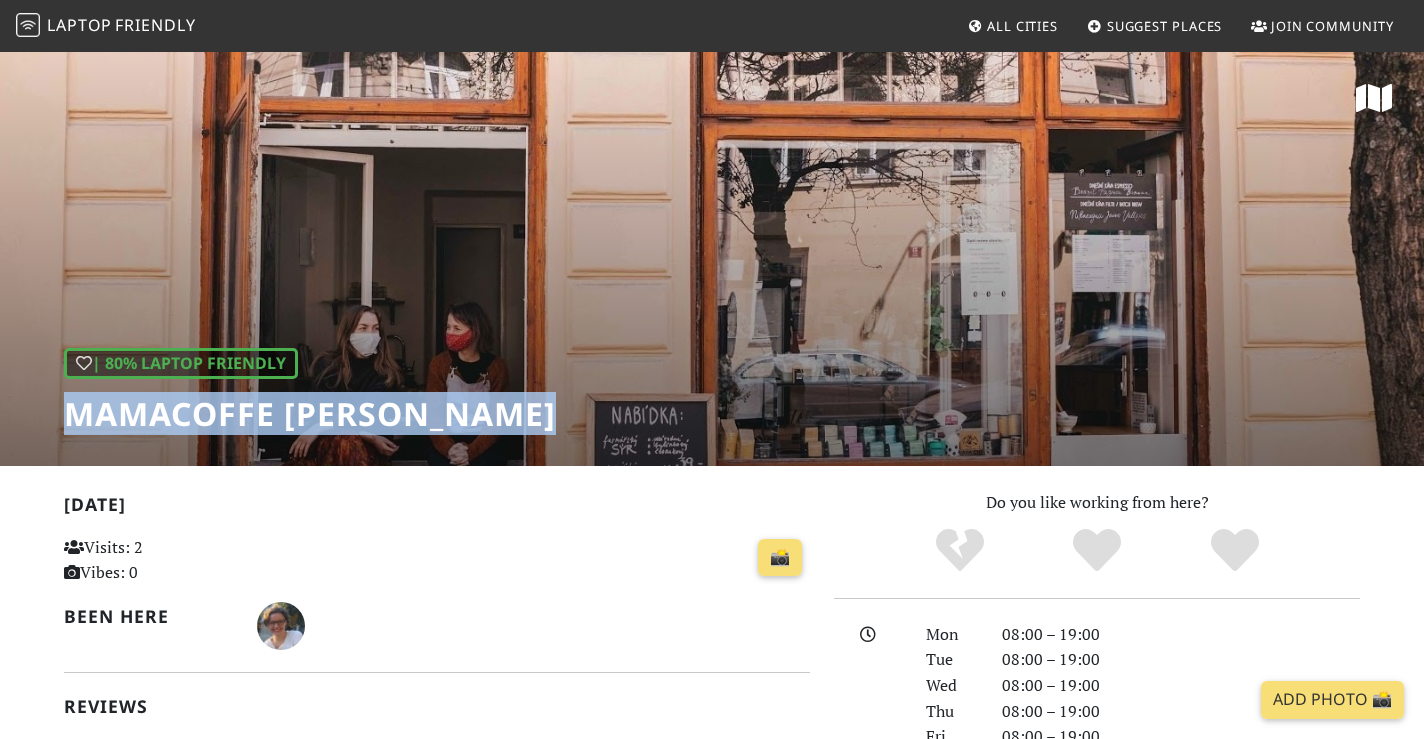 click on "mamacoffe Jaromírova" at bounding box center [310, 414] 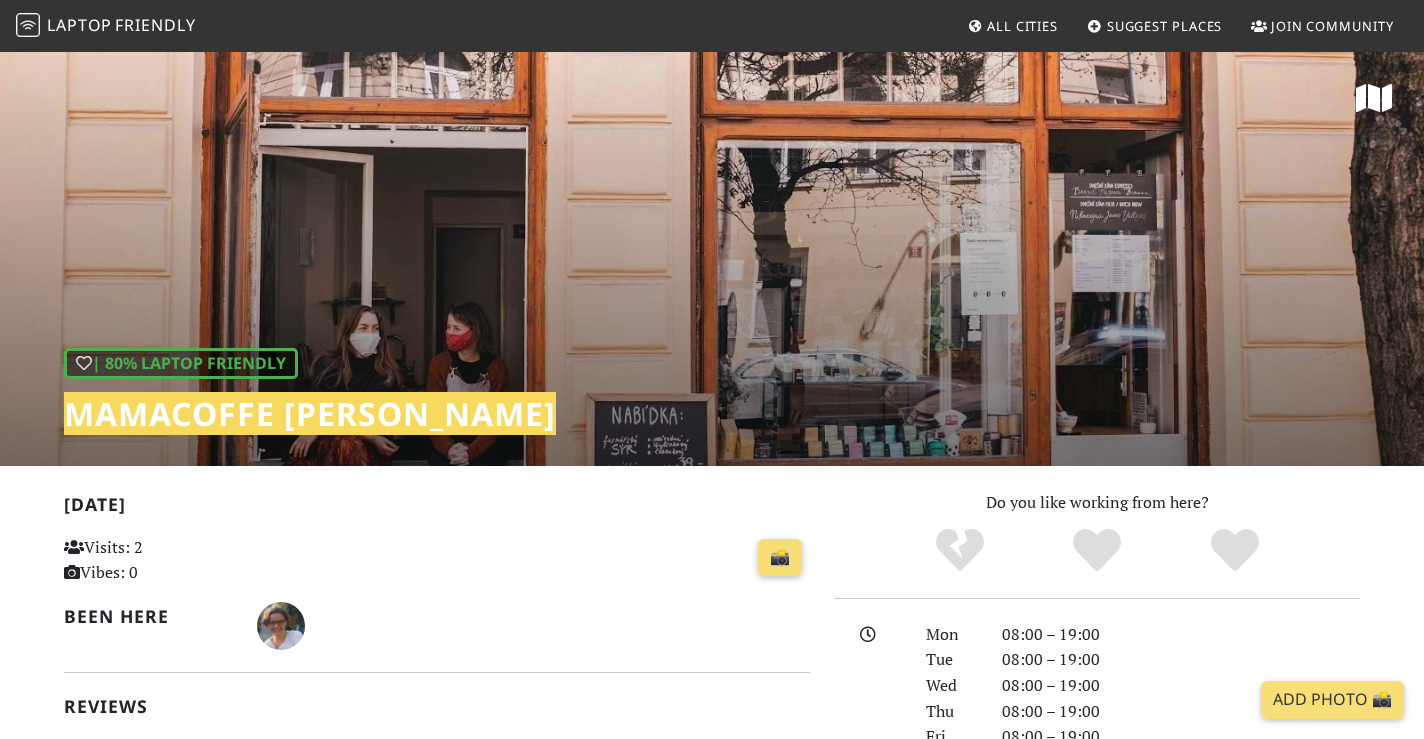 click on "Laptop Friendly
All Cities
Suggest Places
Join Community
| 80% Laptop Friendly
mamacoffe Jaromírova
Today
Visits:
2
Vibes:
0
📸
Been here
Reviews
November 01, 2023
I stayed there for a few hours and had a productive working time. The coffee was great. Many people were working too. In the morning hours it was very quiet but it got more busy around lunchtime
See all reviews
Join and leave a review!
See less reviews
Productivity
Stable Wi-Fi
High
Power sockets
Medium
Long stays
High
Work-friendly tables
High
Quiet
Medium
Video/audio calls
High
Community
People working
Medium
Group tables
Low
Service
Coffee
High" at bounding box center (712, 369) 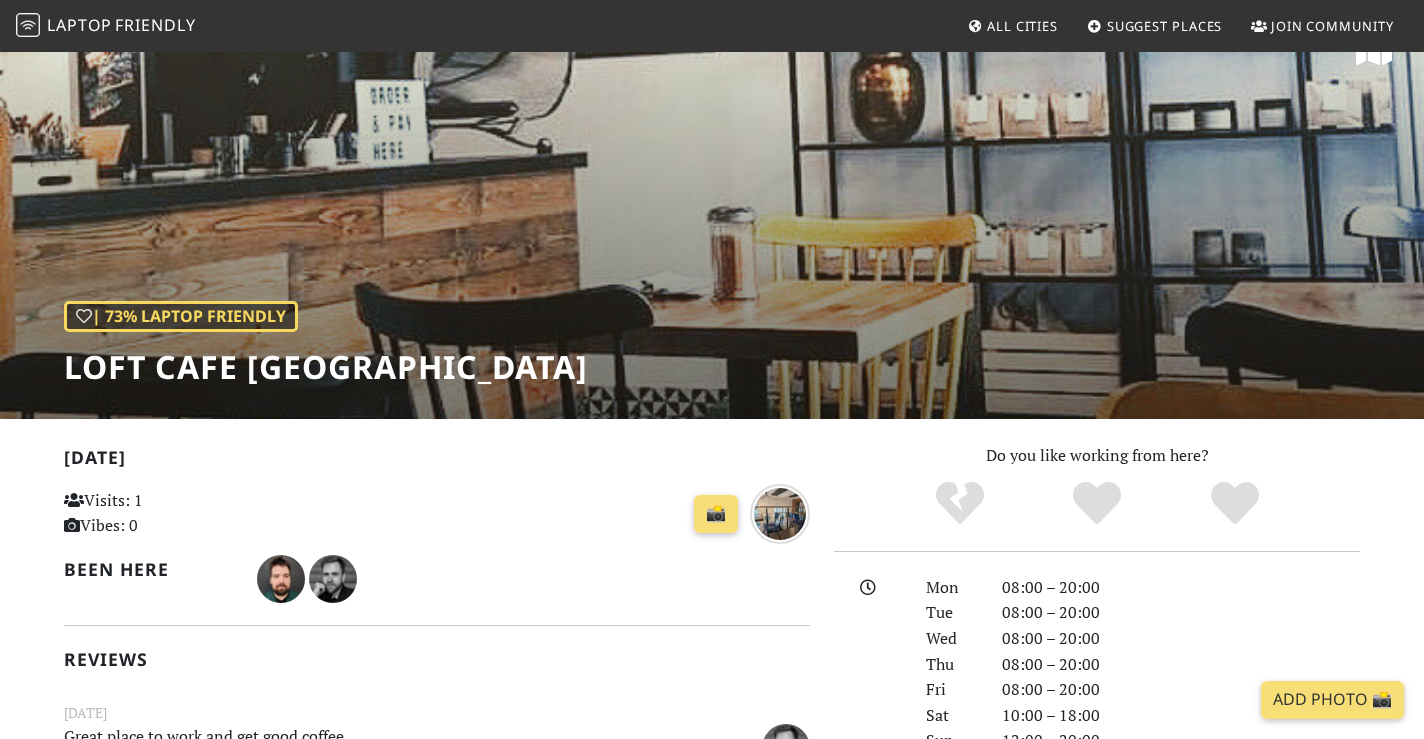 scroll, scrollTop: 0, scrollLeft: 0, axis: both 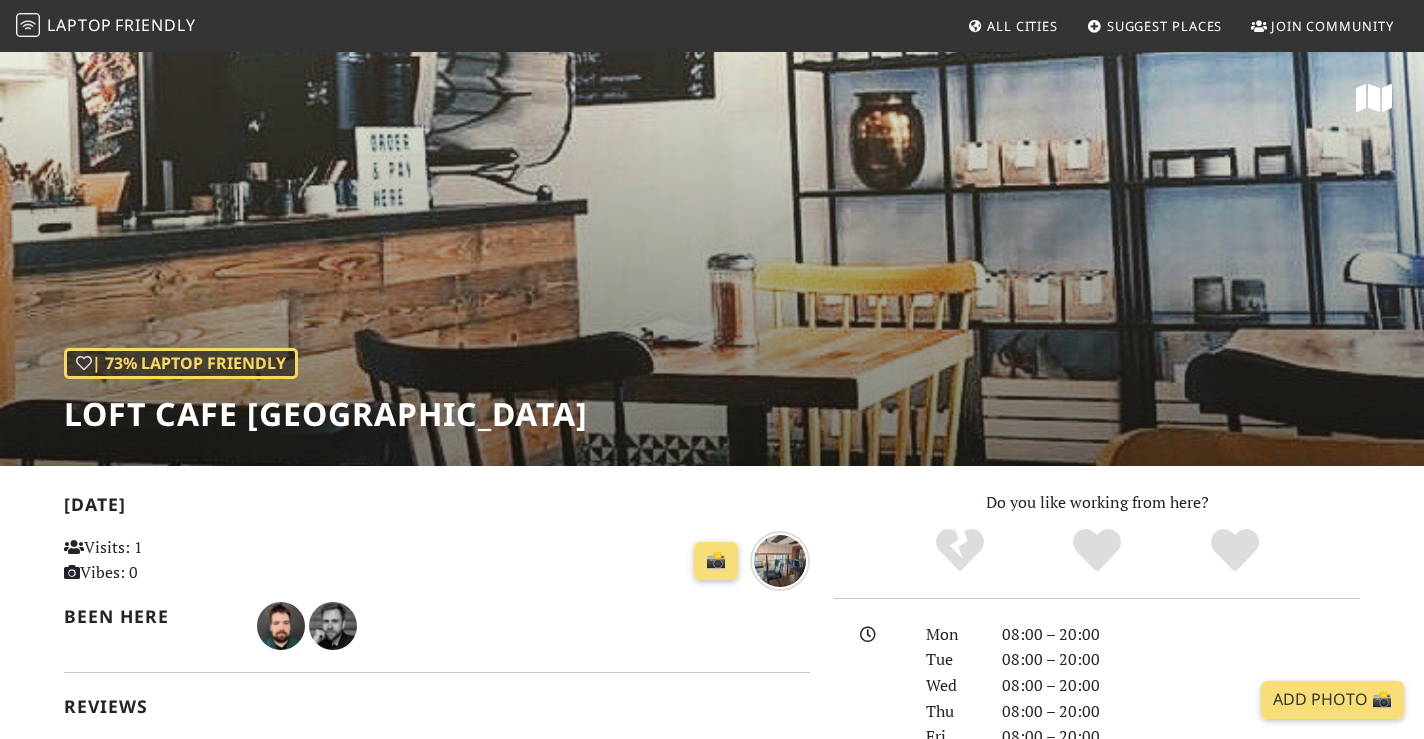 click on "Loft Cafe [GEOGRAPHIC_DATA]" at bounding box center (326, 414) 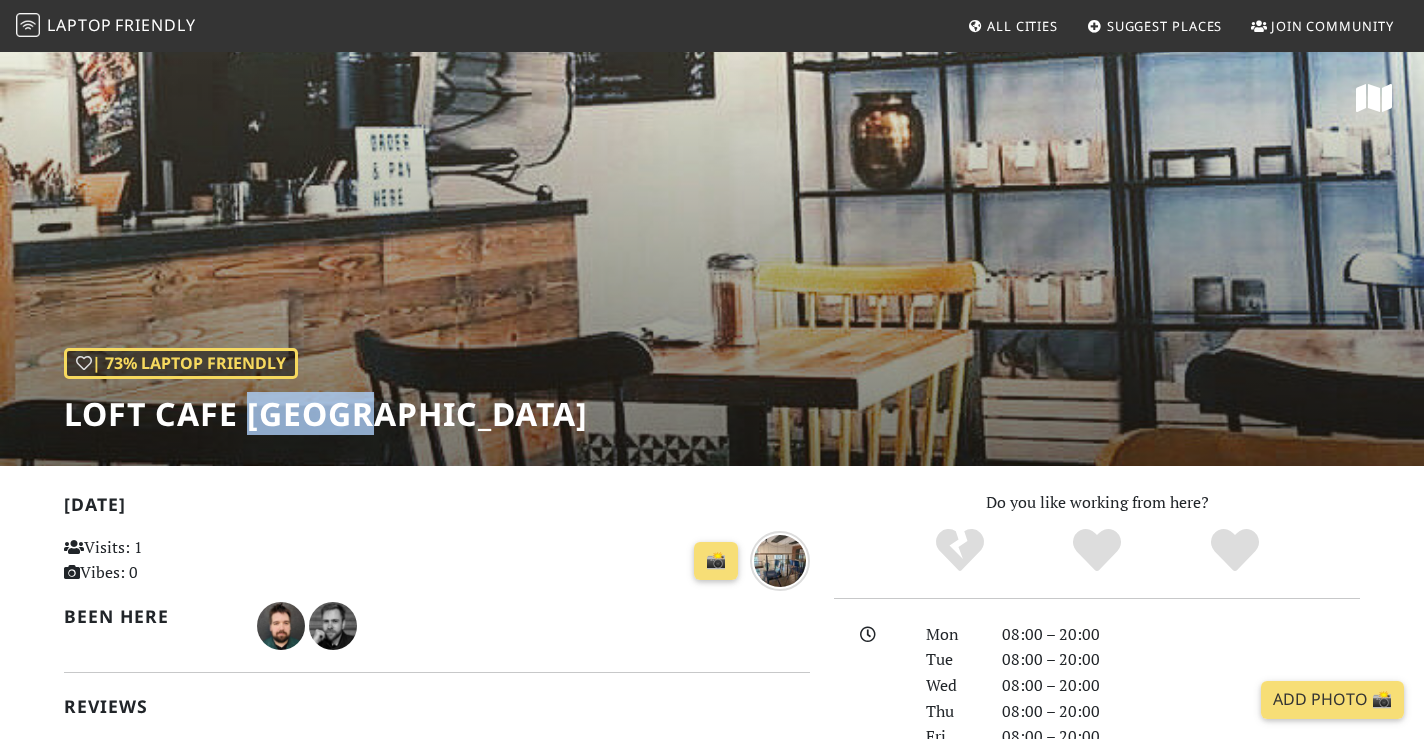click on "Loft Cafe [GEOGRAPHIC_DATA]" at bounding box center [326, 414] 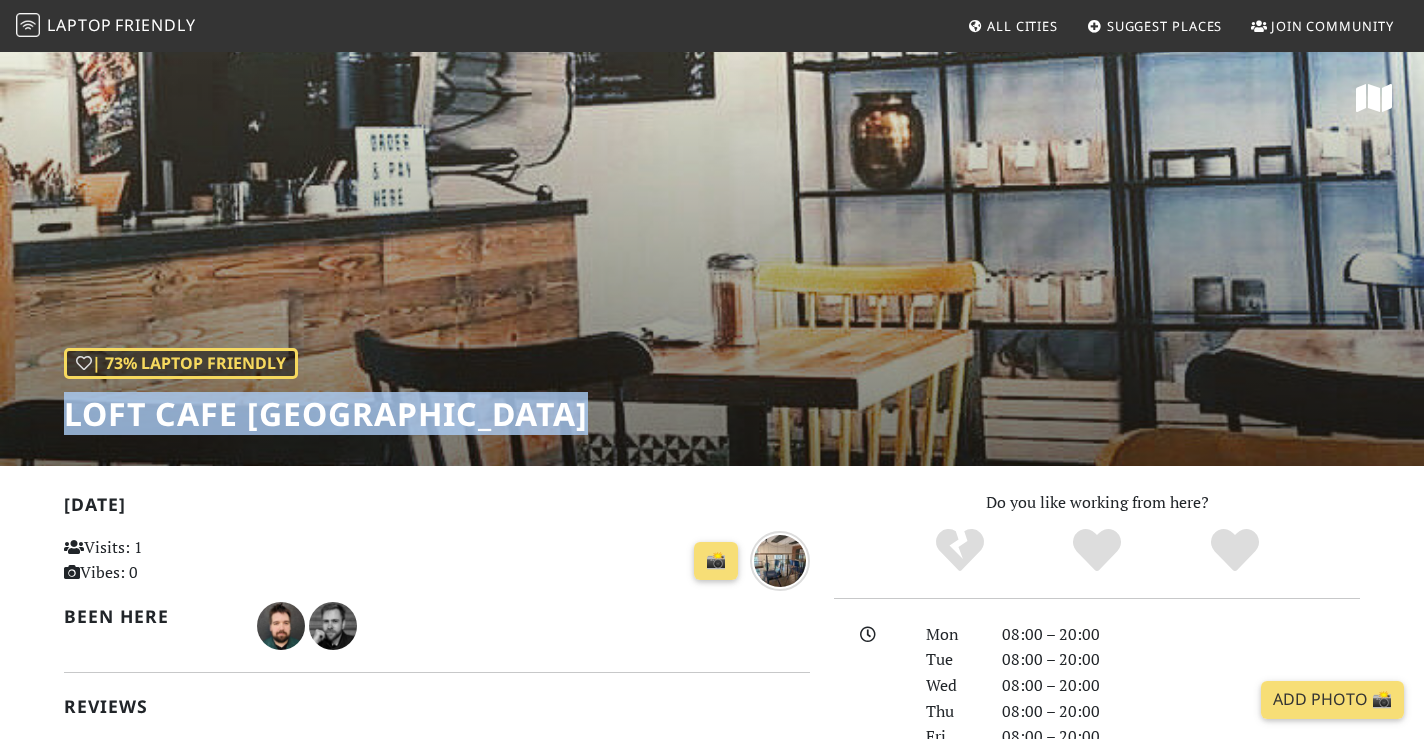 click on "Loft Cafe [GEOGRAPHIC_DATA]" at bounding box center (326, 414) 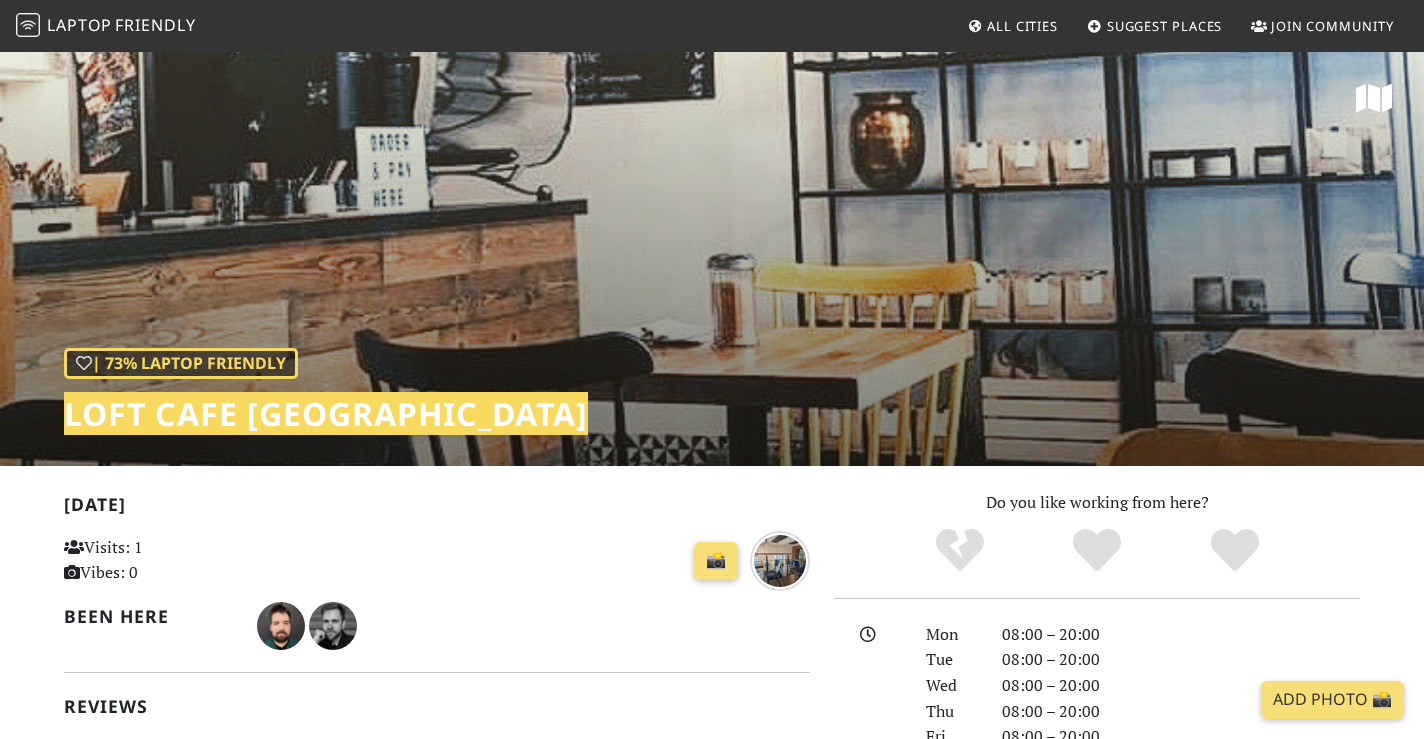 click on "Laptop Friendly
All Cities
Suggest Places
Join Community
| 73% Laptop Friendly
Loft Cafe [GEOGRAPHIC_DATA]
[DATE]
Visits:
1
Vibes:
0
📸
Been here
Reviews
[DATE]
Great place to work and get good coffee
See all reviews
Join and leave a review!
See less reviews
Productivity
Stable Wi-Fi
High
Power sockets
Medium
Long stays
High
Work-friendly tables
Medium
Quiet
Medium
Video/audio calls
Medium
Community
People working
Medium
Group tables
Low
Service
Coffee
High
Food
Medium
[GEOGRAPHIC_DATA]
Medium
Alcohol
Medium
Credit cards
High
Space" at bounding box center (712, 369) 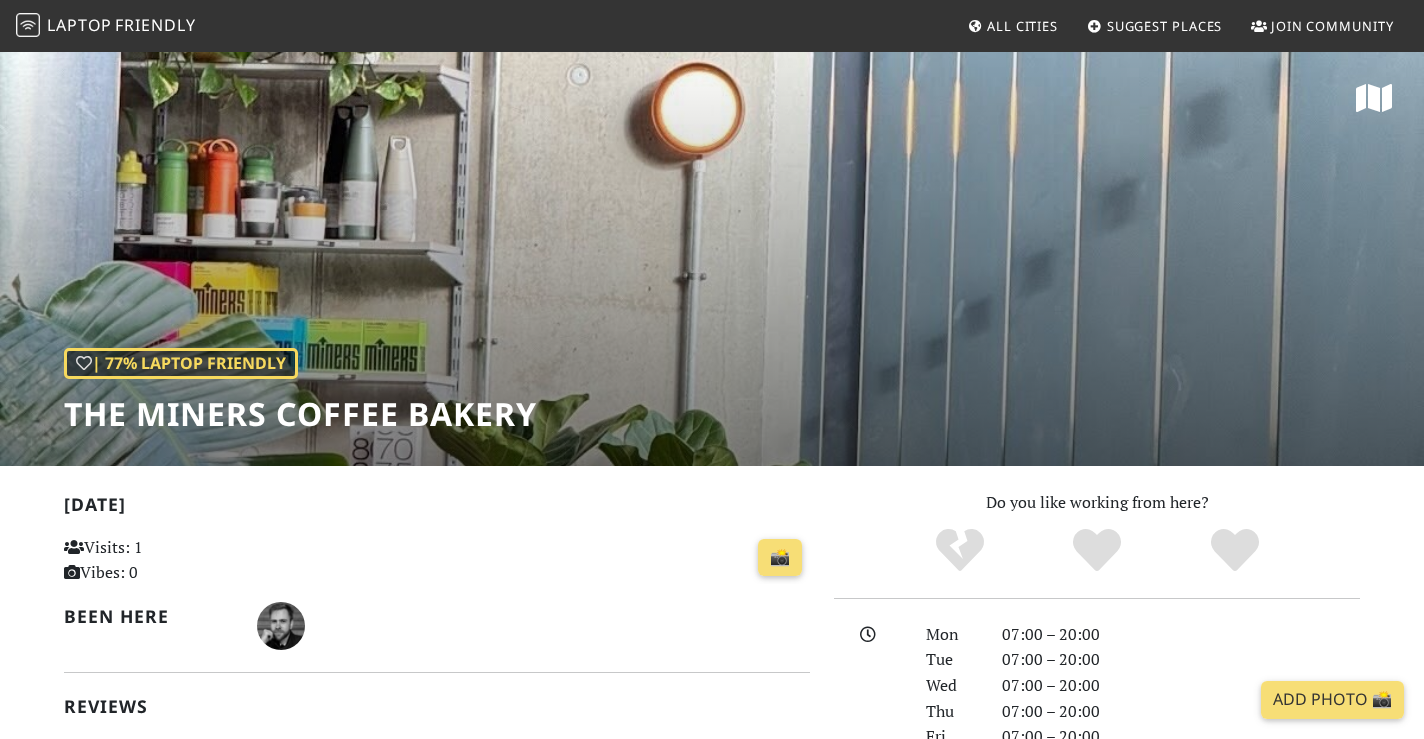 scroll, scrollTop: 0, scrollLeft: 0, axis: both 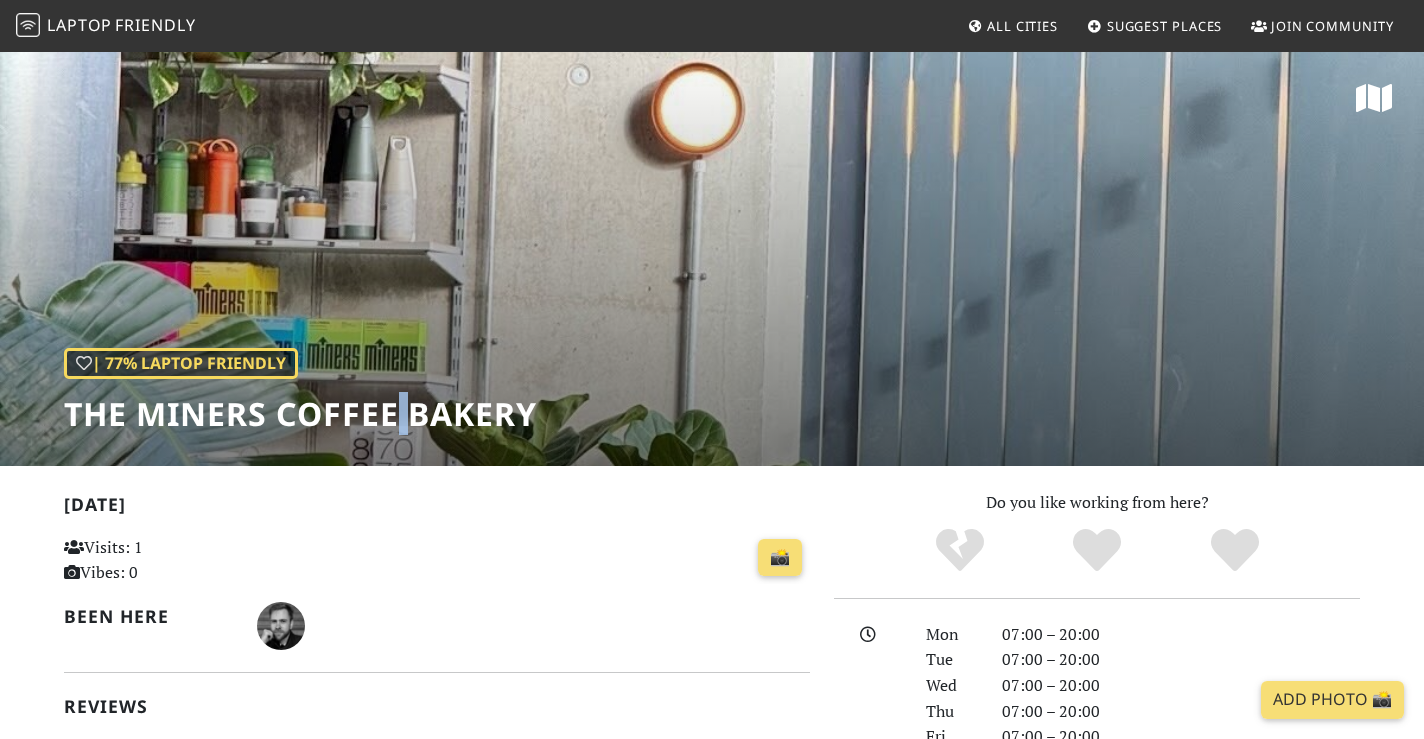 click on "The Miners Coffee Bakery" at bounding box center (300, 414) 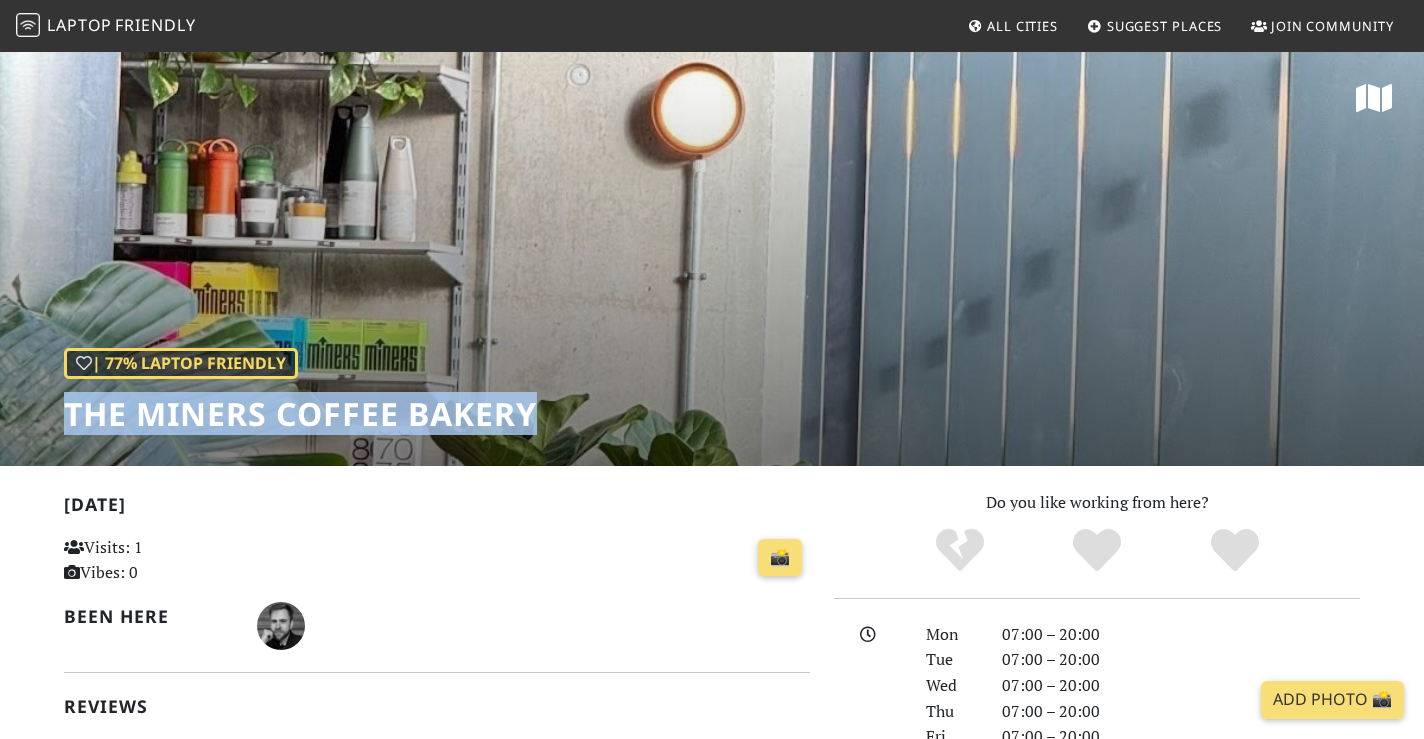 click on "The Miners Coffee Bakery" at bounding box center (300, 414) 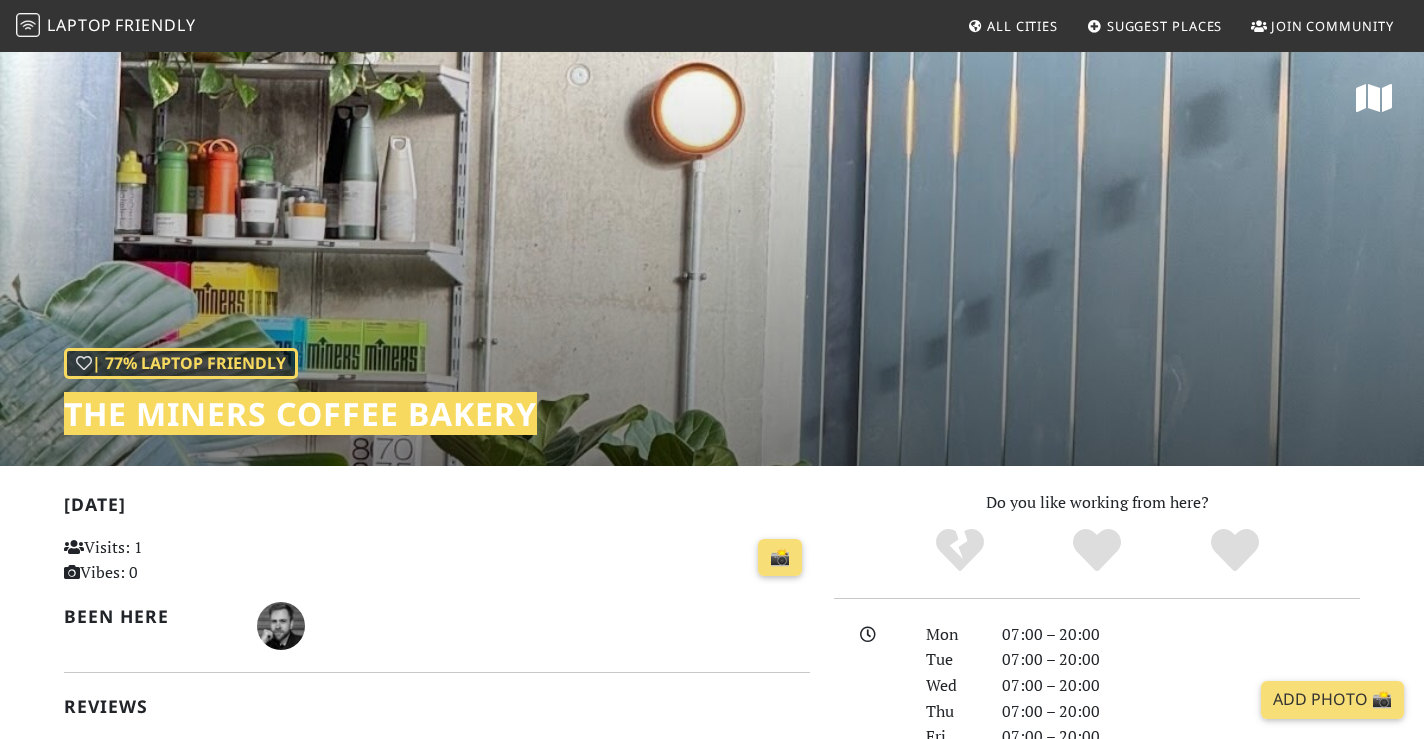 click on "Laptop Friendly
All Cities
Suggest Places
Join Community
| 77% Laptop Friendly
The Miners Coffee Bakery
[DATE]
Visits:
1
Vibes:
0
📸
Been here
Reviews
[DATE]
Another good working location
See all reviews
Join and leave a review!
See less reviews
Productivity
Stable Wi-Fi
High
Power sockets
Medium
Long stays
High
Work-friendly tables
Medium
Quiet
High
Video/audio calls
Medium
Community
People working
High
Group tables
High
Service
Coffee
High
Food
High
[GEOGRAPHIC_DATA]
Medium
Alcohol
Low
Credit cards
High
Space
Natural light" at bounding box center (712, 369) 